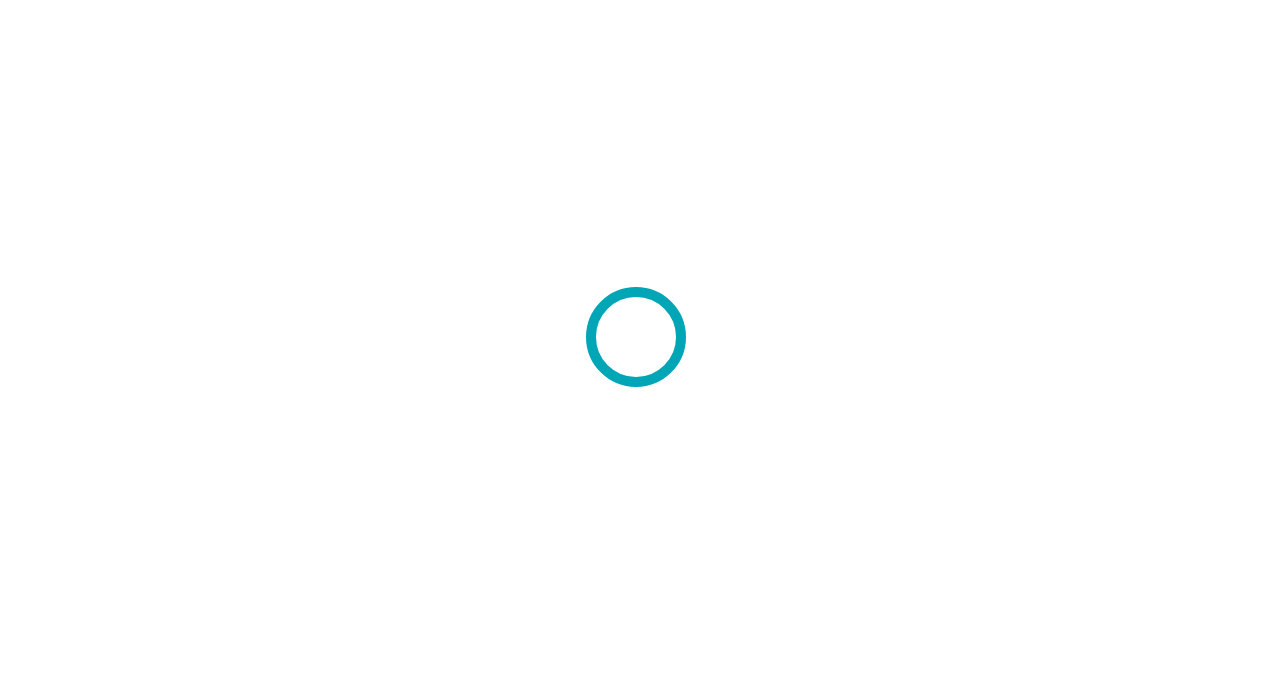 scroll, scrollTop: 0, scrollLeft: 0, axis: both 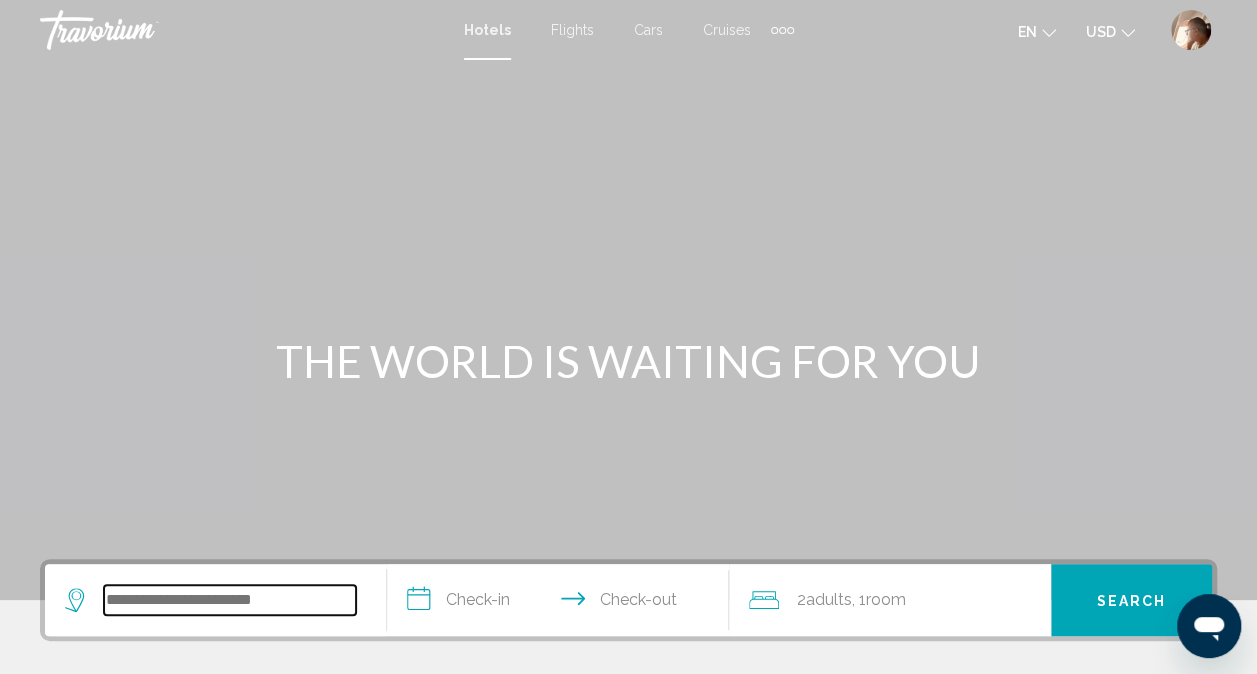 click at bounding box center [230, 600] 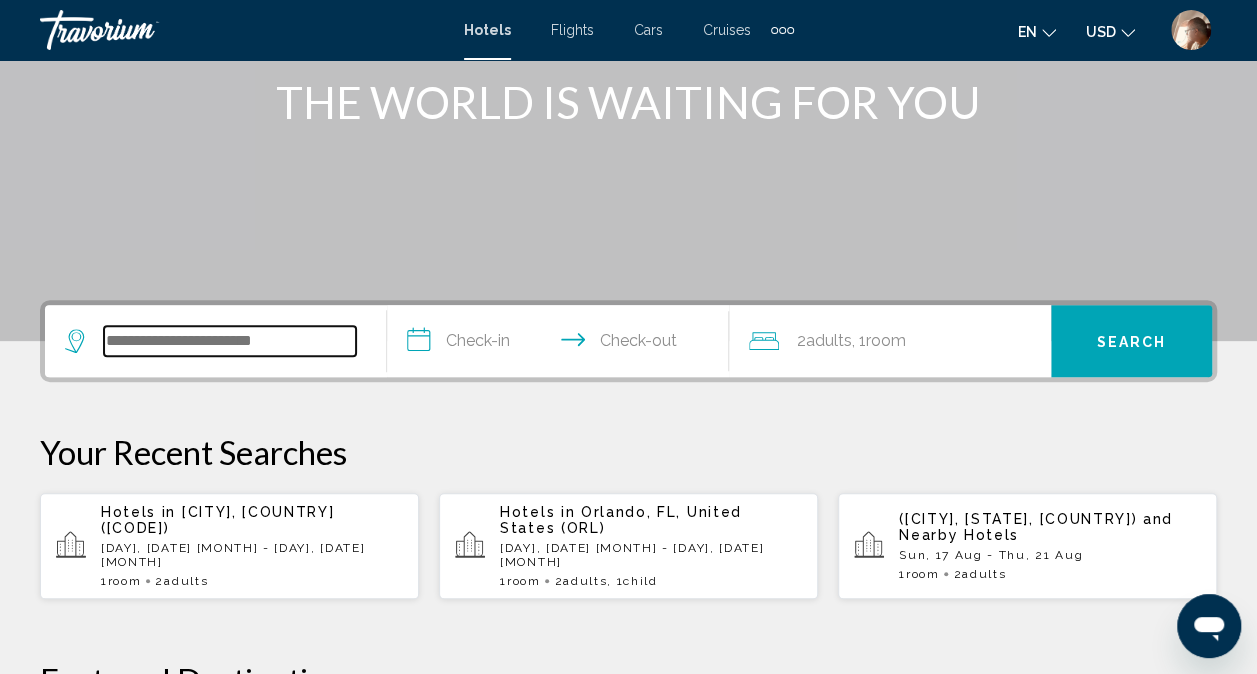 scroll, scrollTop: 494, scrollLeft: 0, axis: vertical 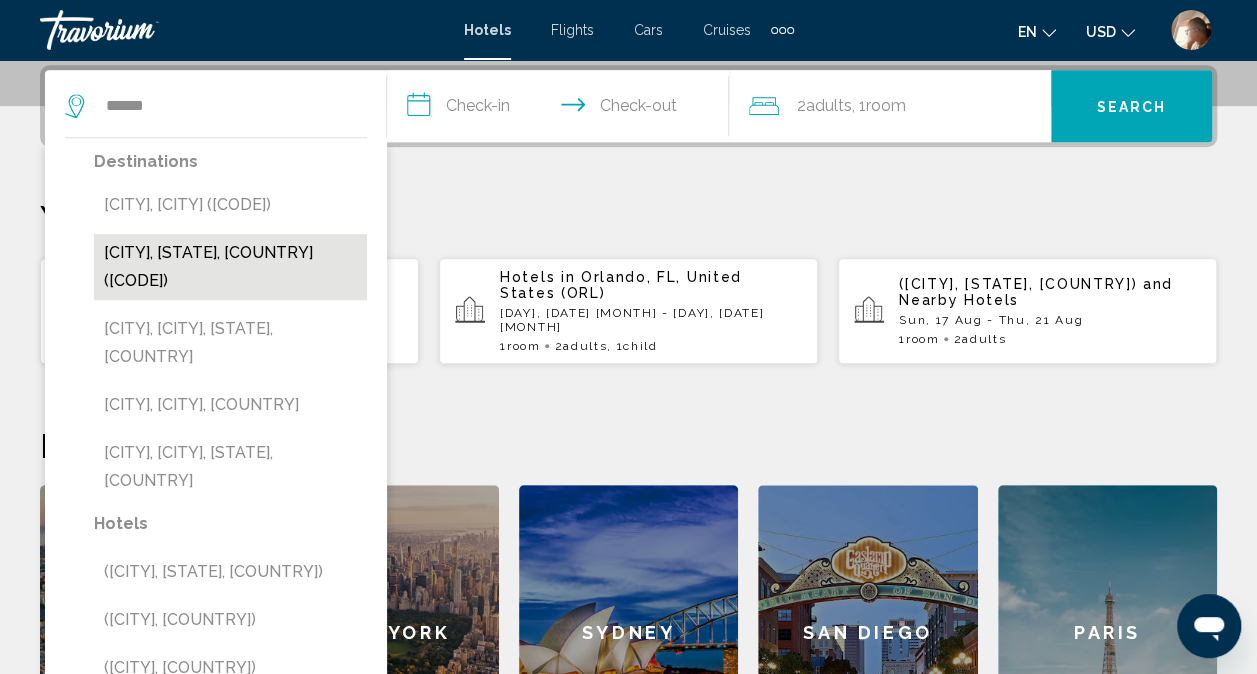 click on "[CITY], [STATE], [COUNTRY] ([CODE])" at bounding box center (230, 267) 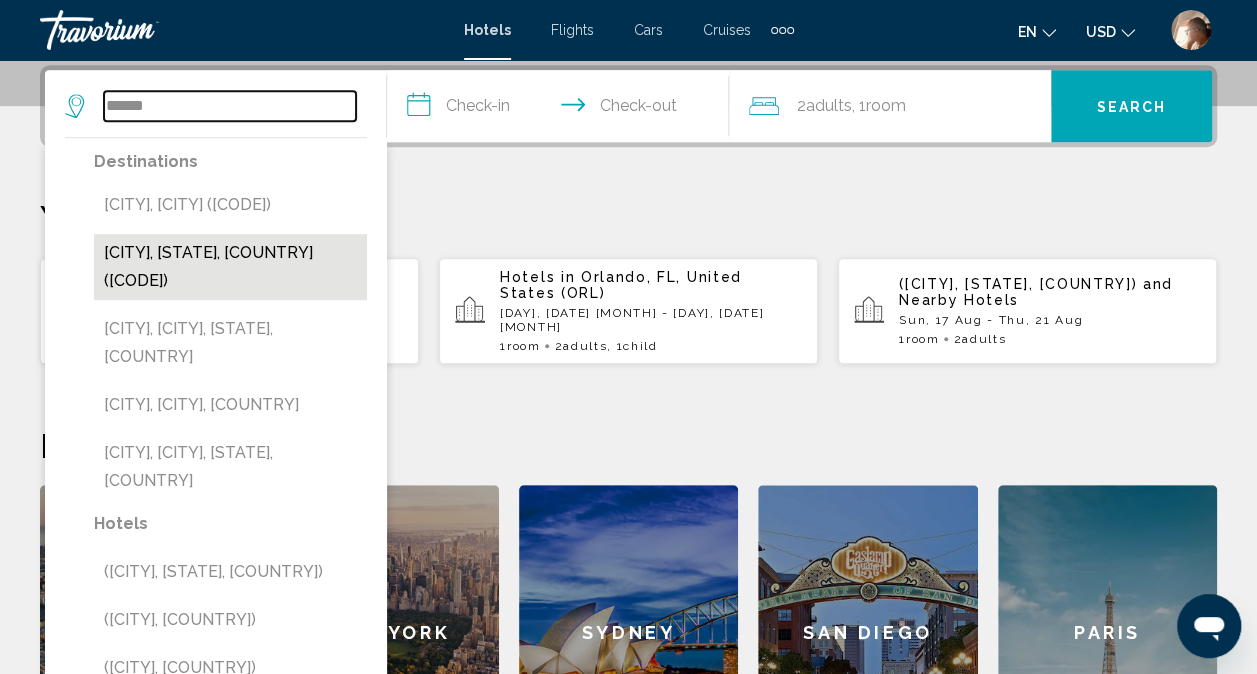 type on "**********" 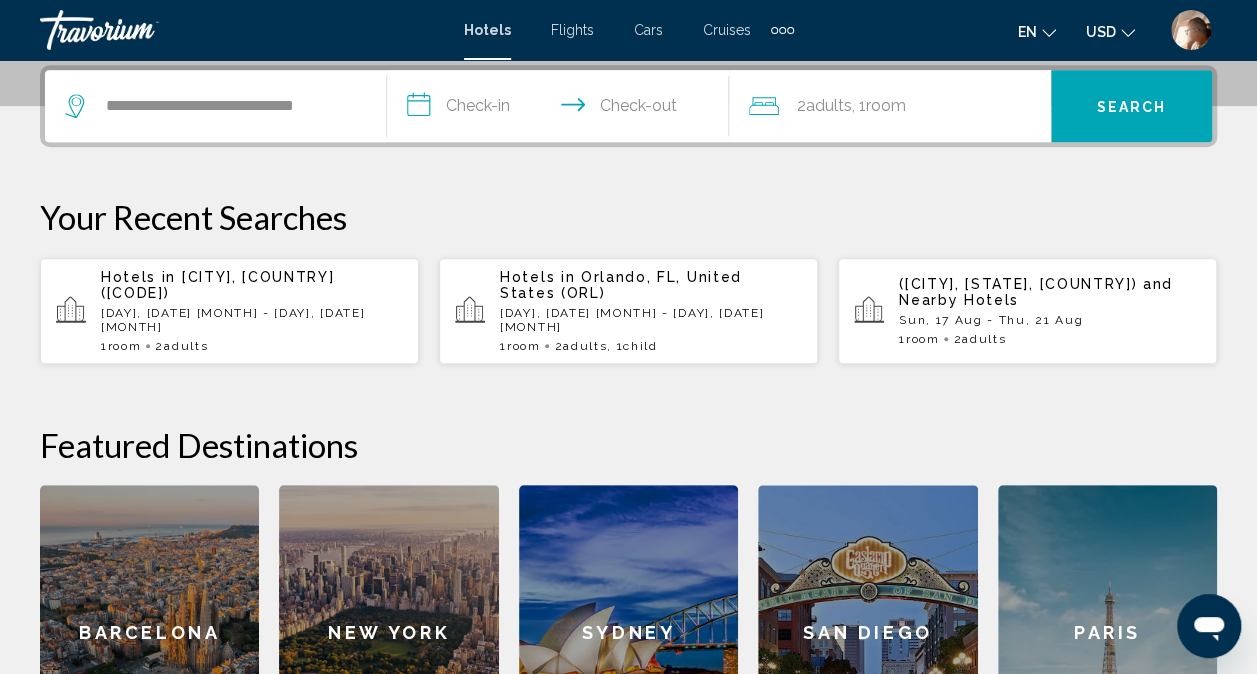 click on "**********" at bounding box center (562, 109) 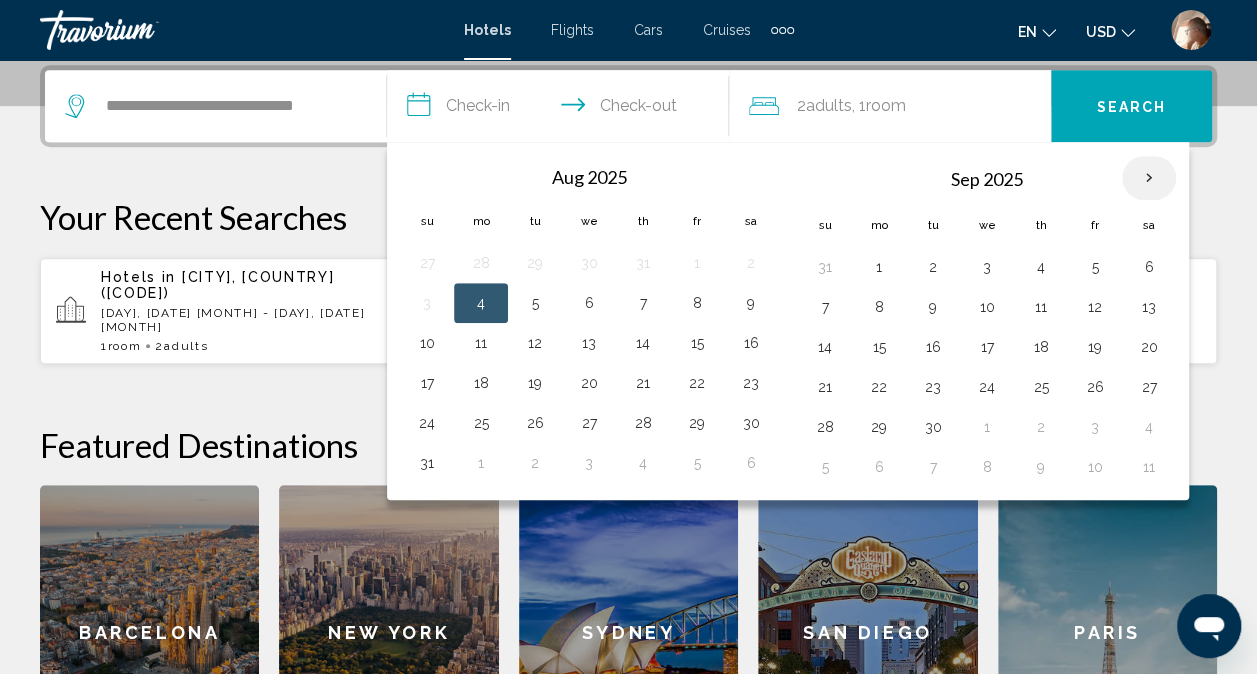 click at bounding box center [1149, 178] 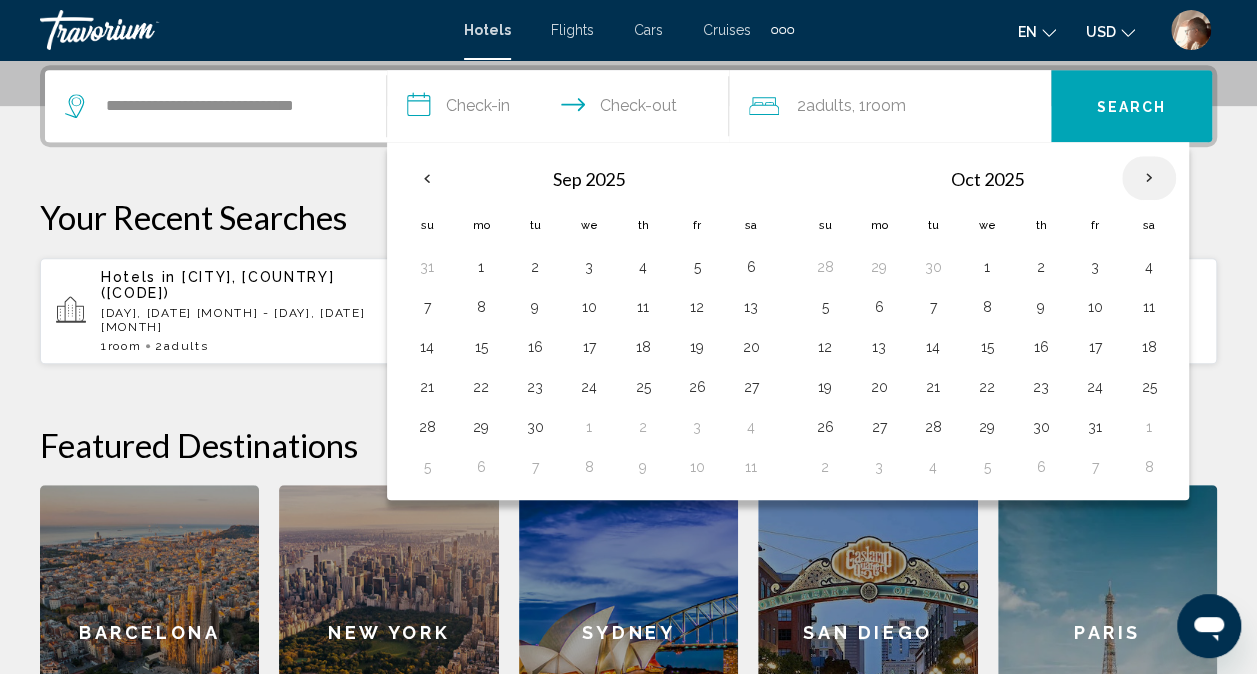 click at bounding box center [1149, 178] 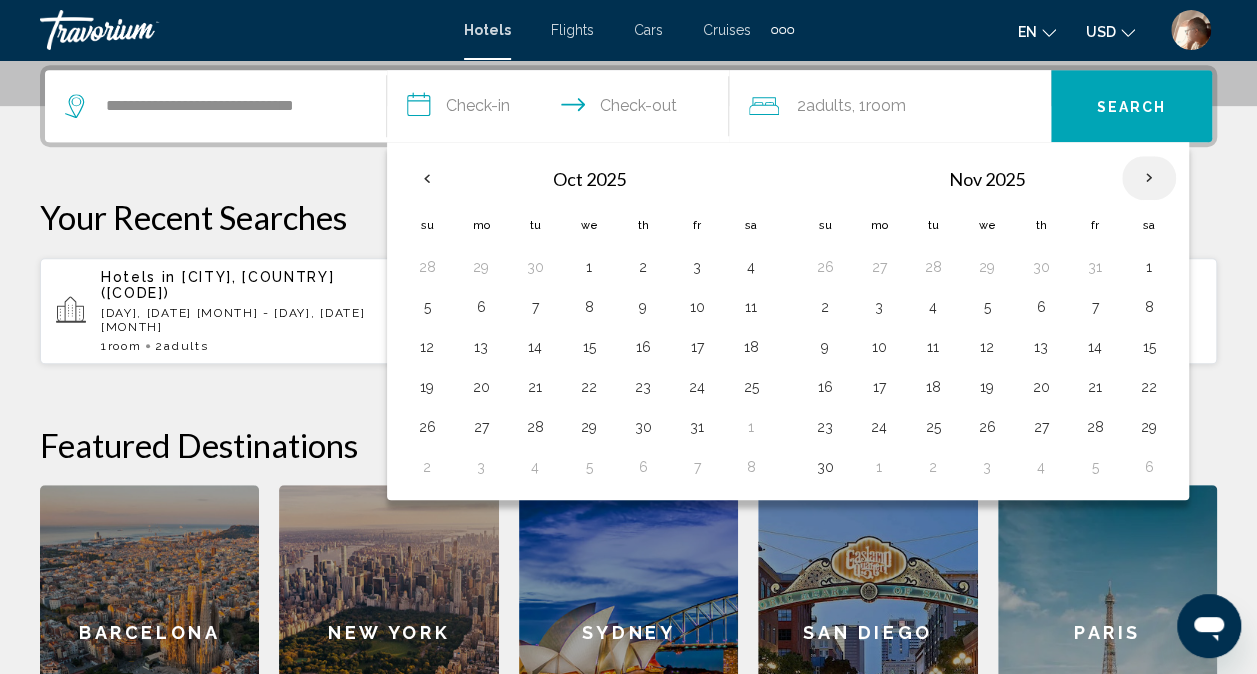 click at bounding box center (1149, 178) 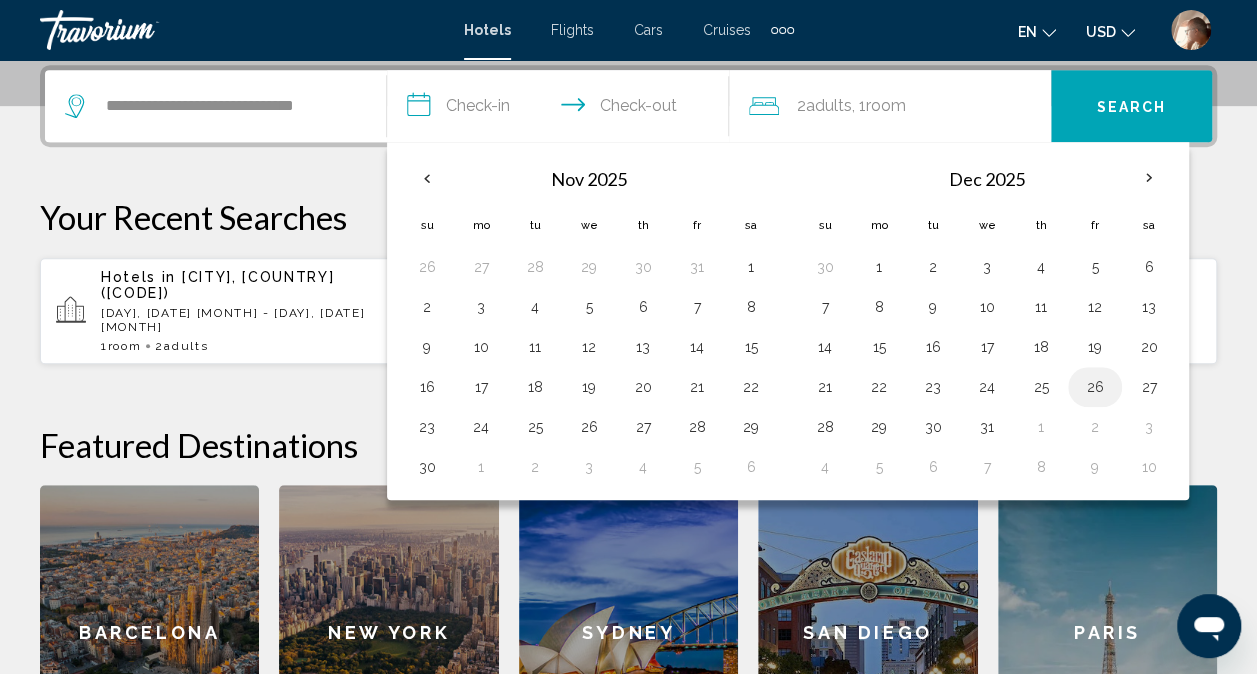 click on "26" at bounding box center [1095, 387] 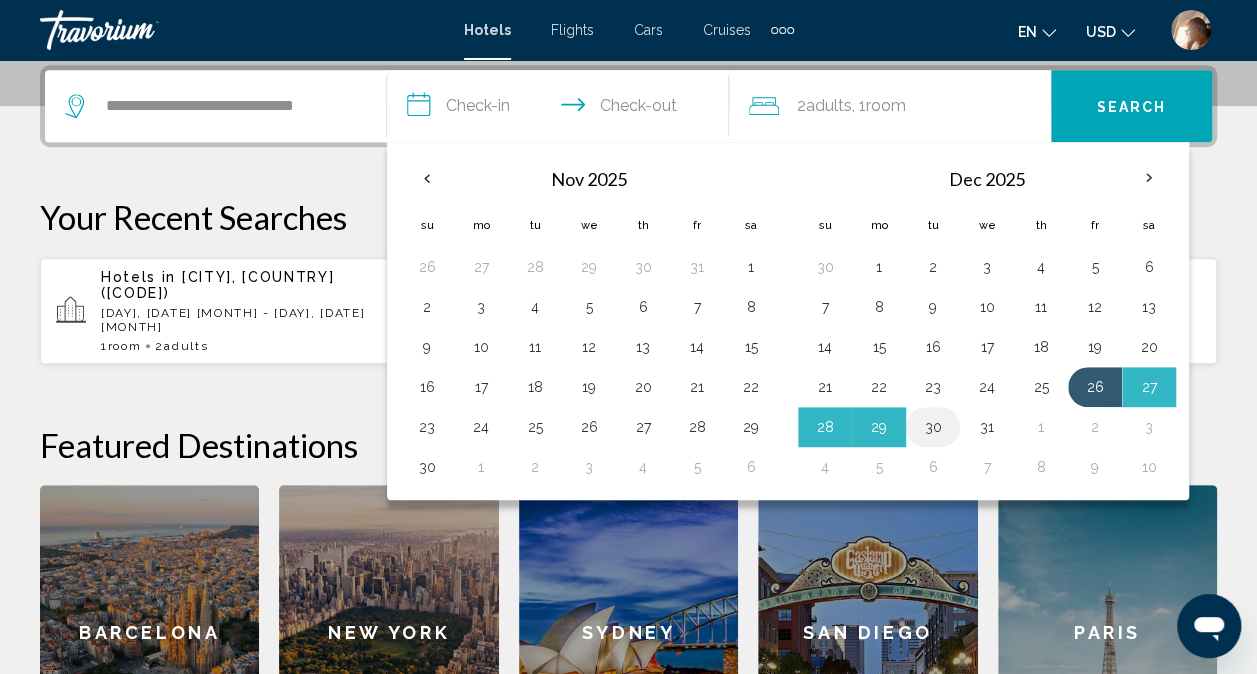 click on "30" at bounding box center (933, 427) 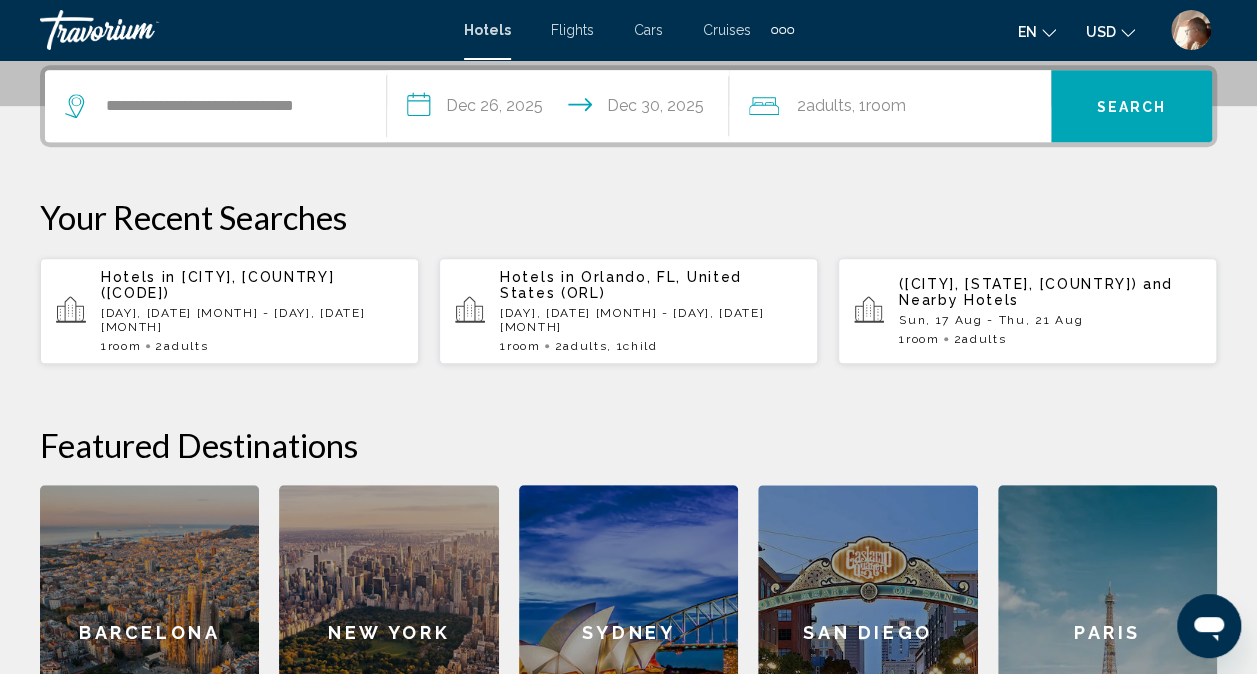 click on "Room" 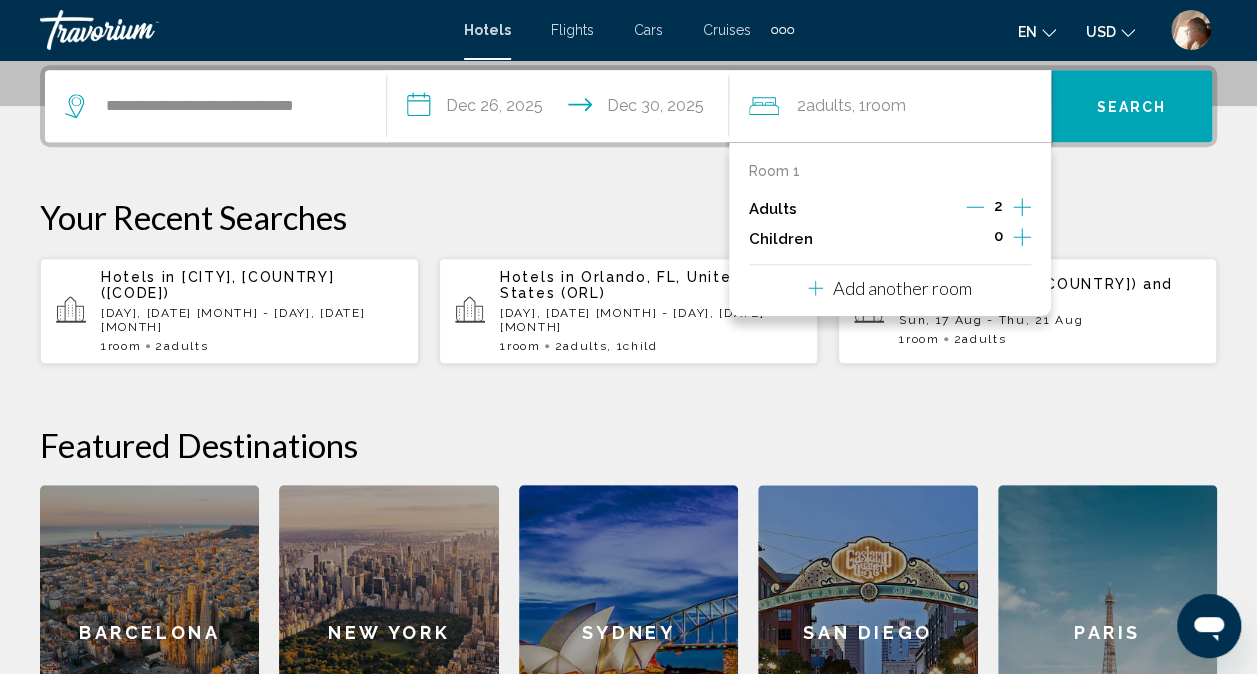click 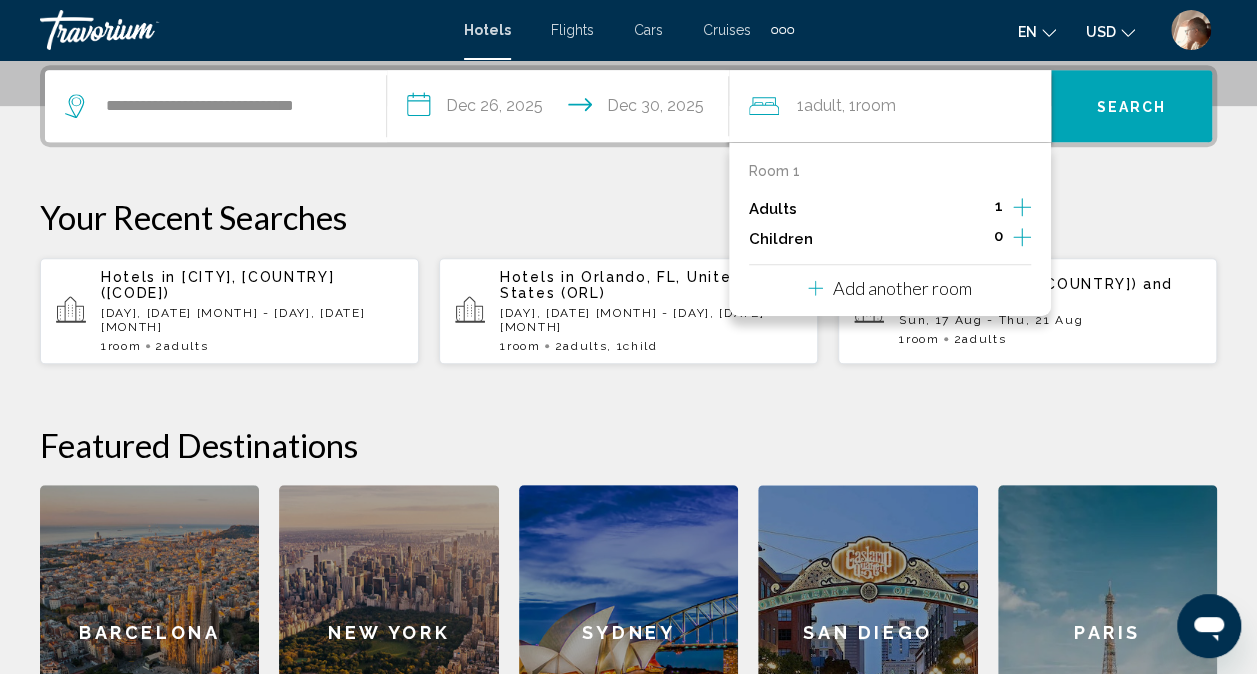 click 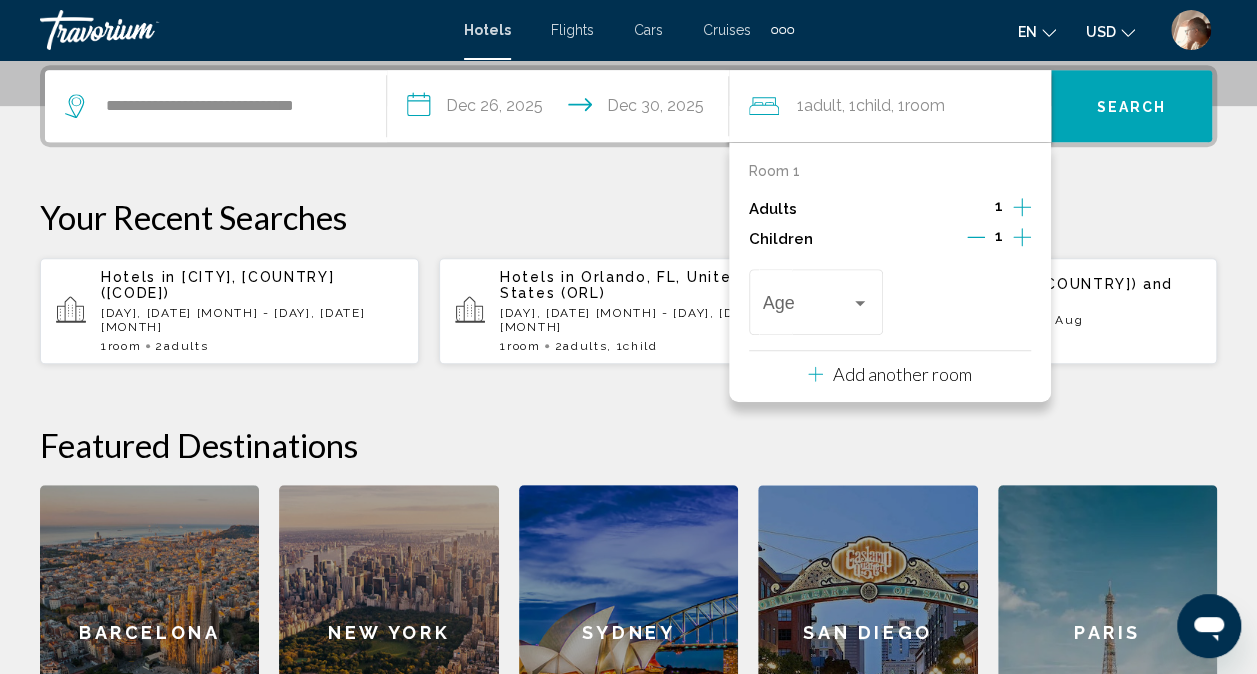 click 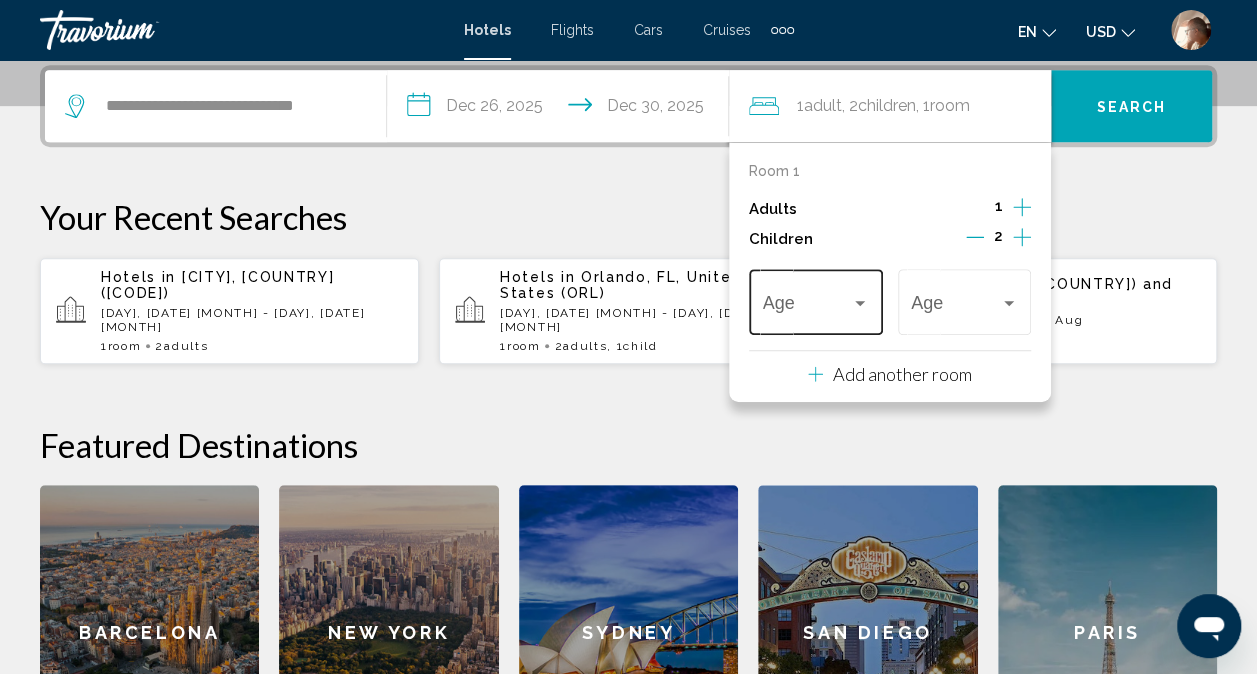 click at bounding box center (860, 303) 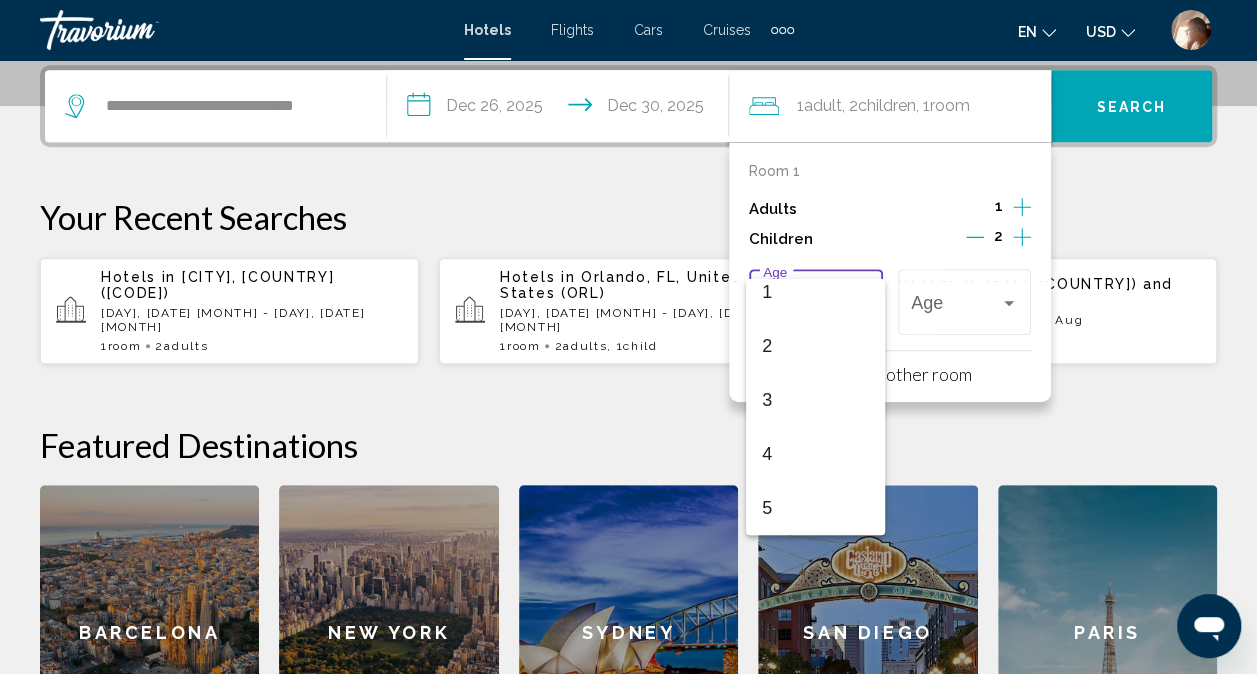 scroll, scrollTop: 80, scrollLeft: 0, axis: vertical 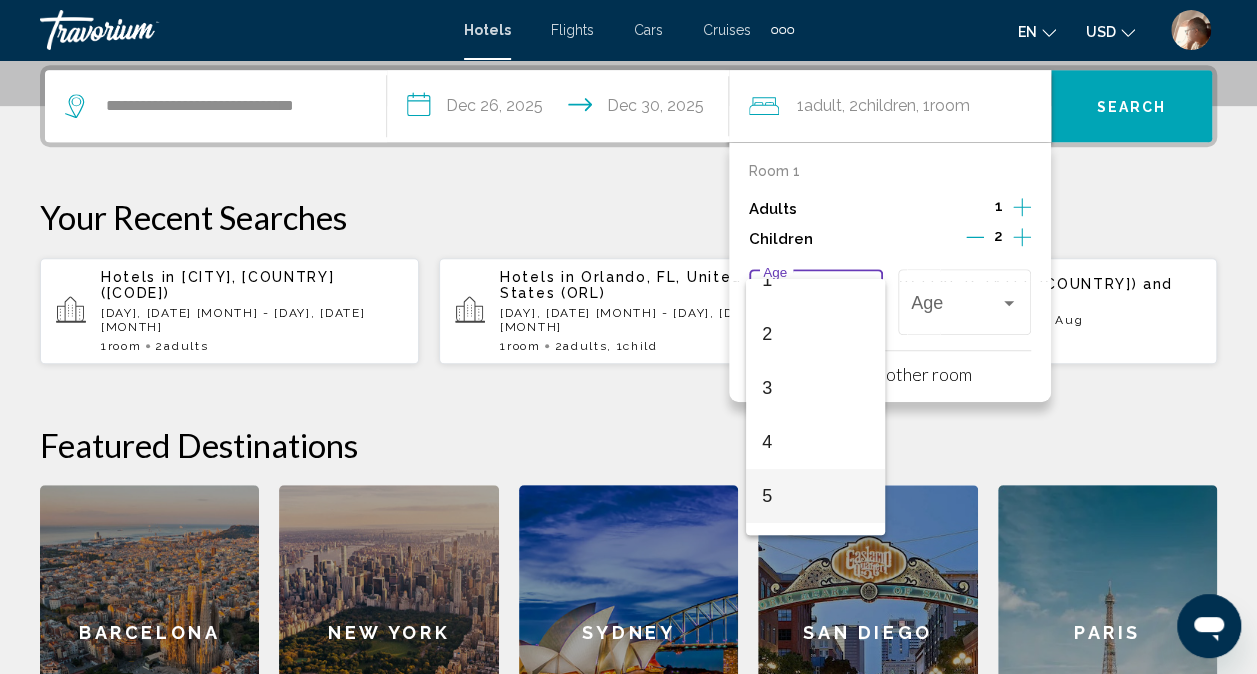 click on "5" at bounding box center [815, 496] 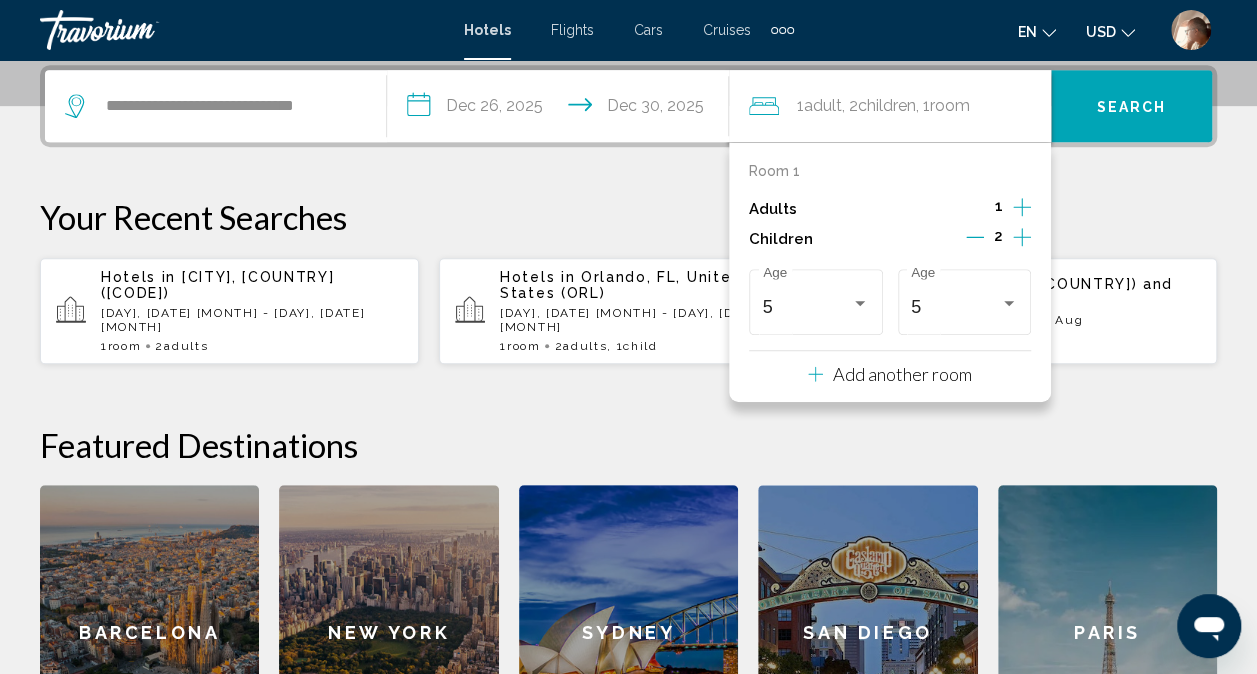 click on "**********" at bounding box center [628, 422] 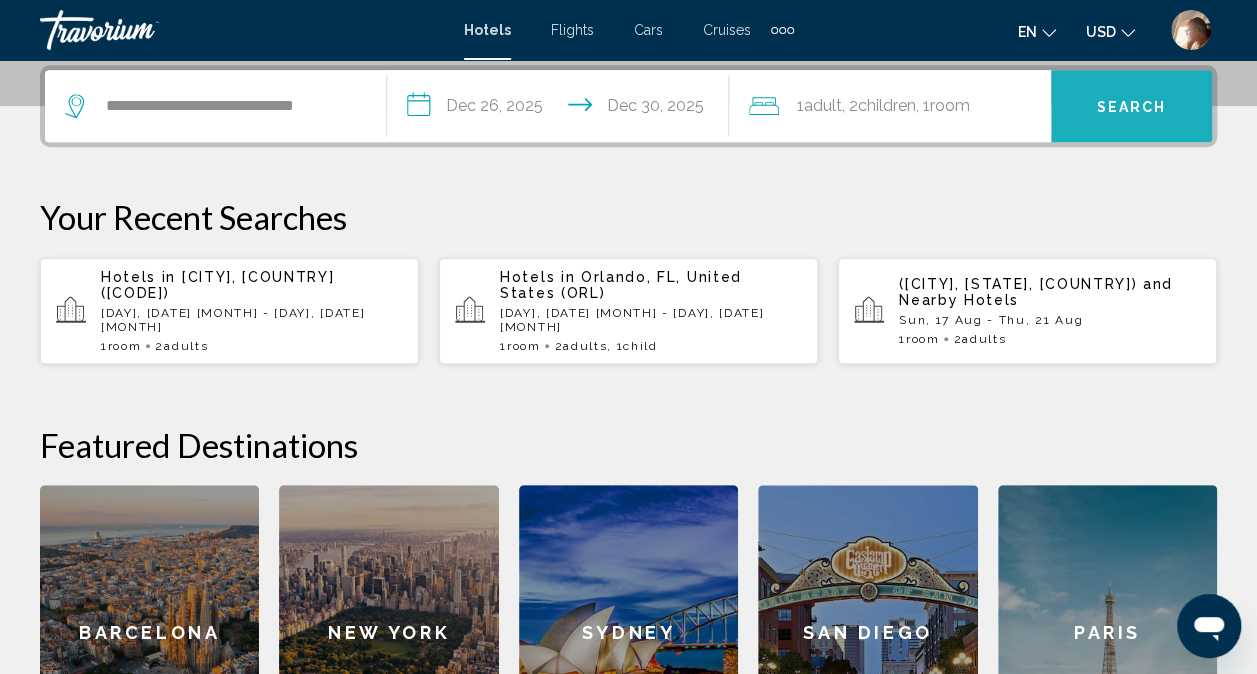click on "Search" at bounding box center (1132, 107) 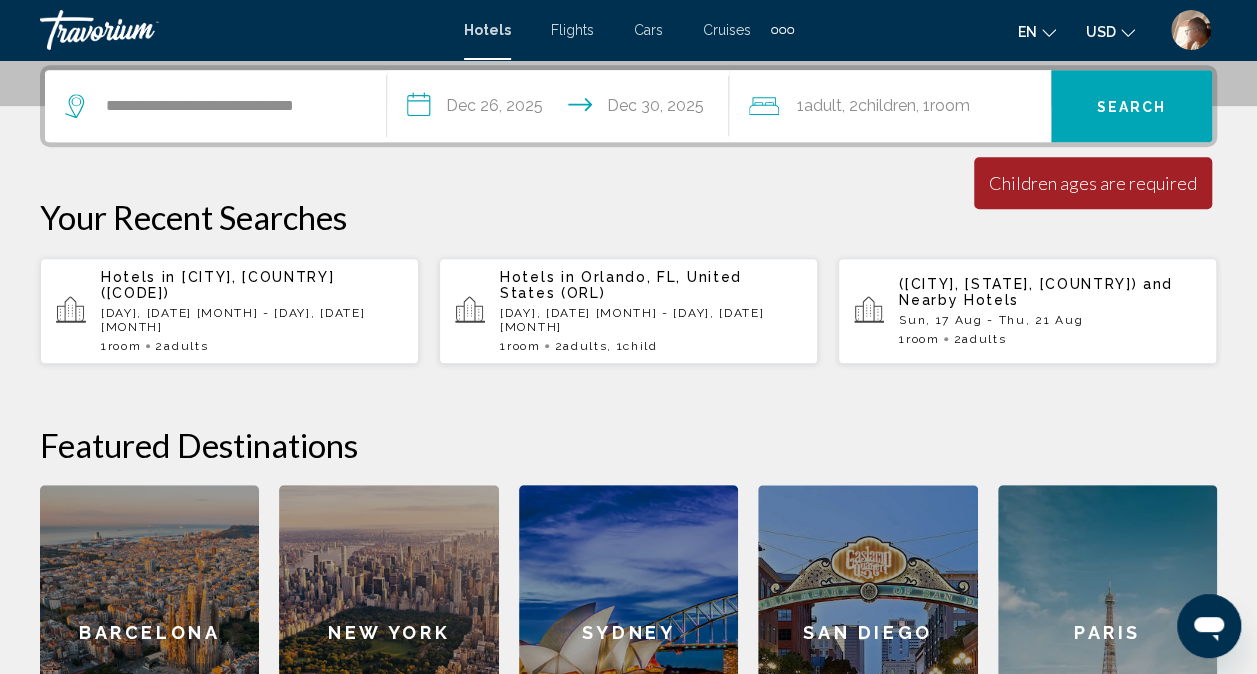 click on "1  Adult Adults , 2  Child Children , 1  Room rooms" 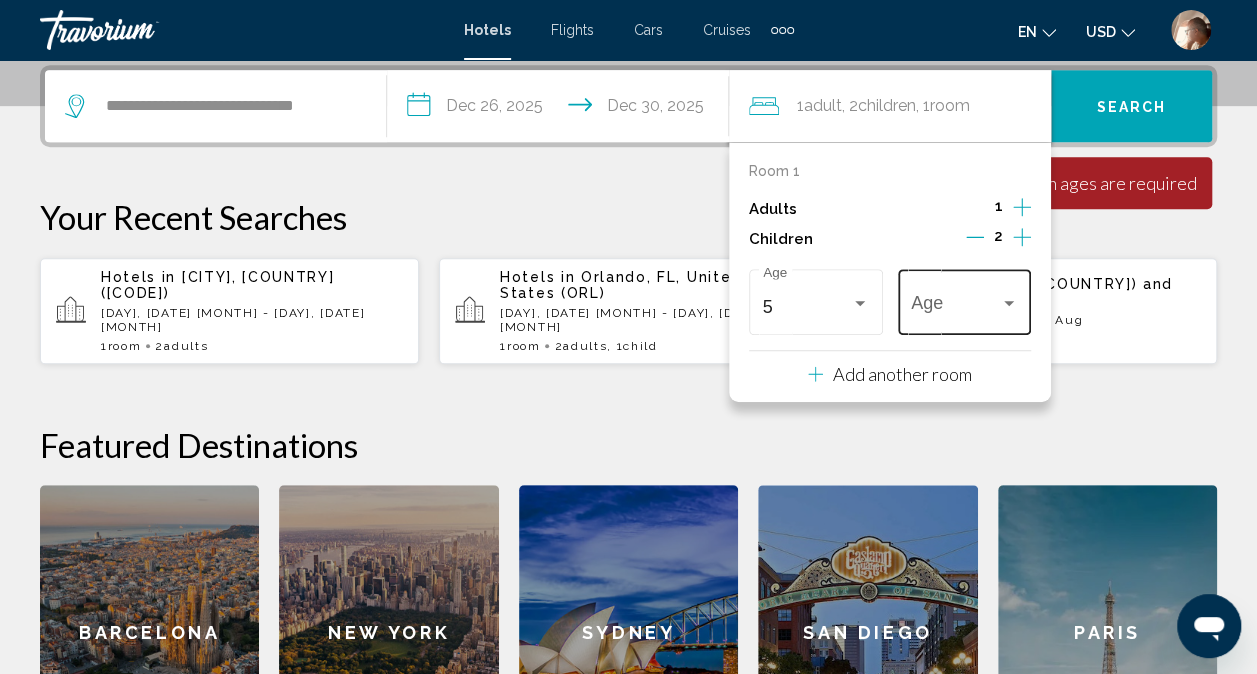 click at bounding box center [1009, 303] 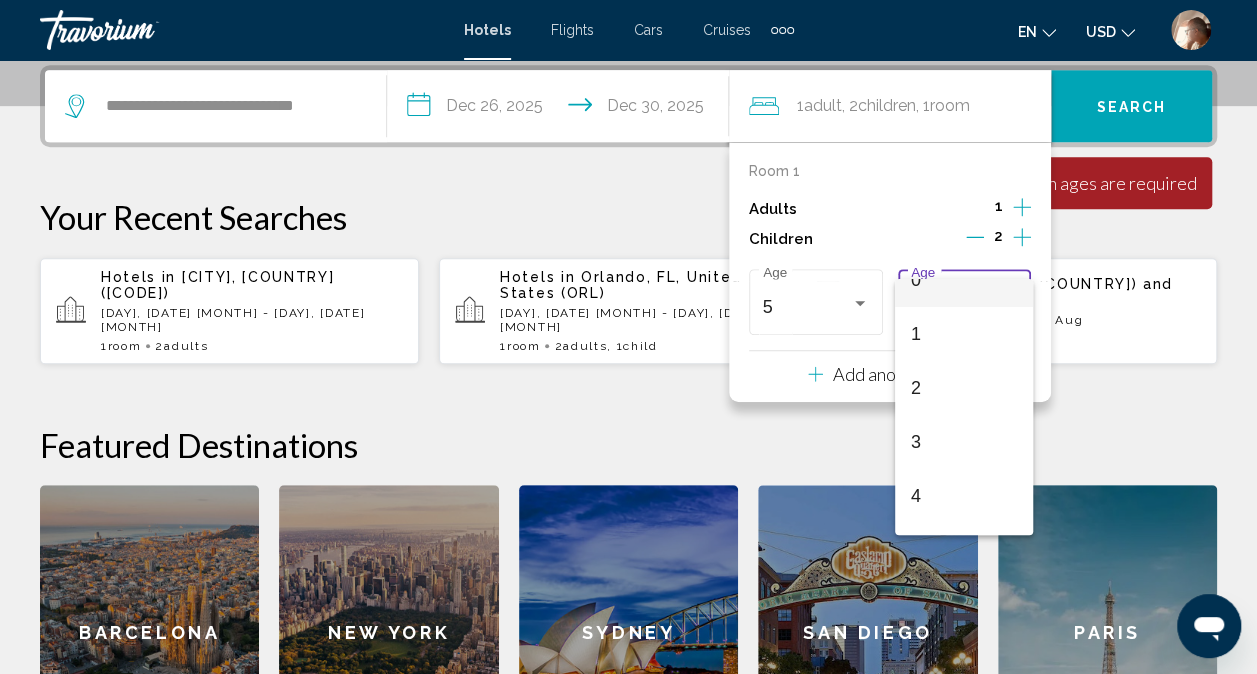 scroll, scrollTop: 40, scrollLeft: 0, axis: vertical 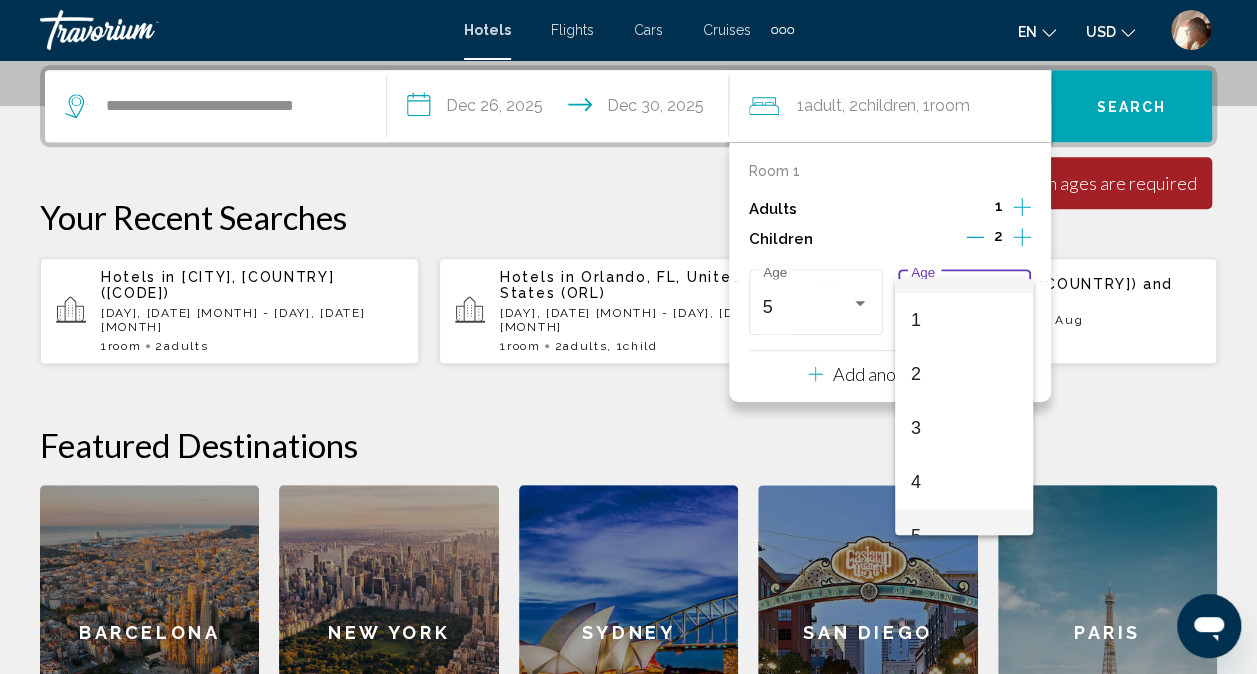click on "5" at bounding box center (964, 536) 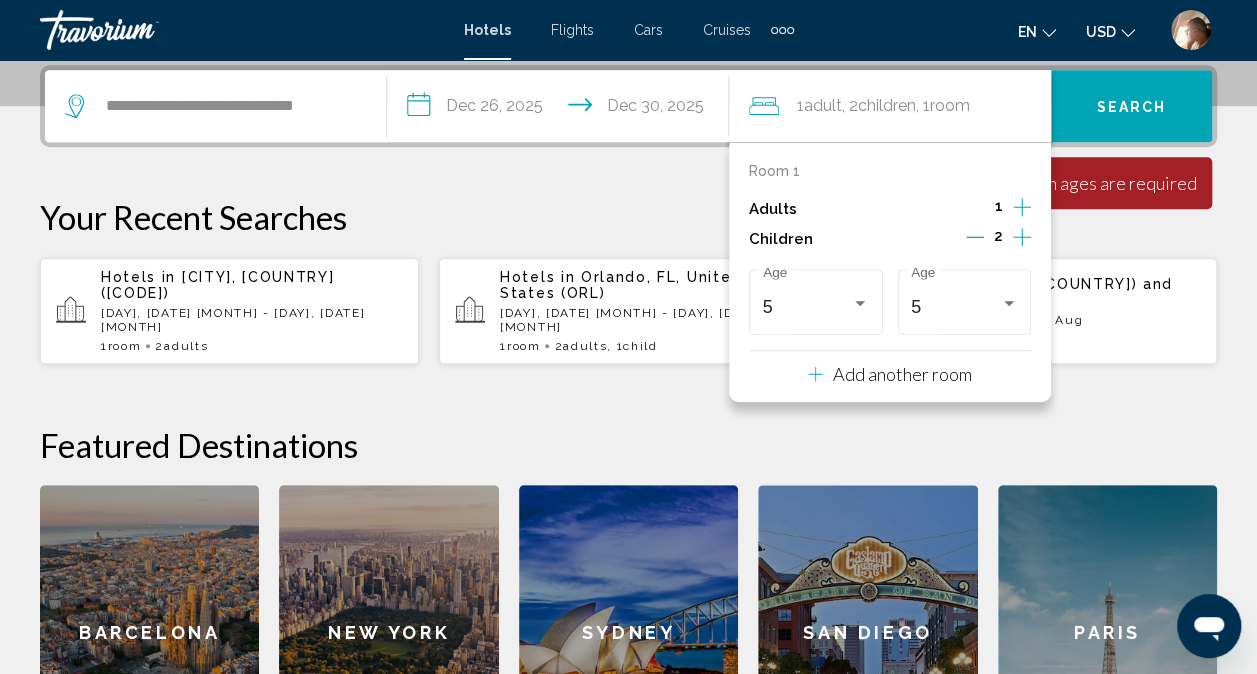 click on "Featured Destinations" 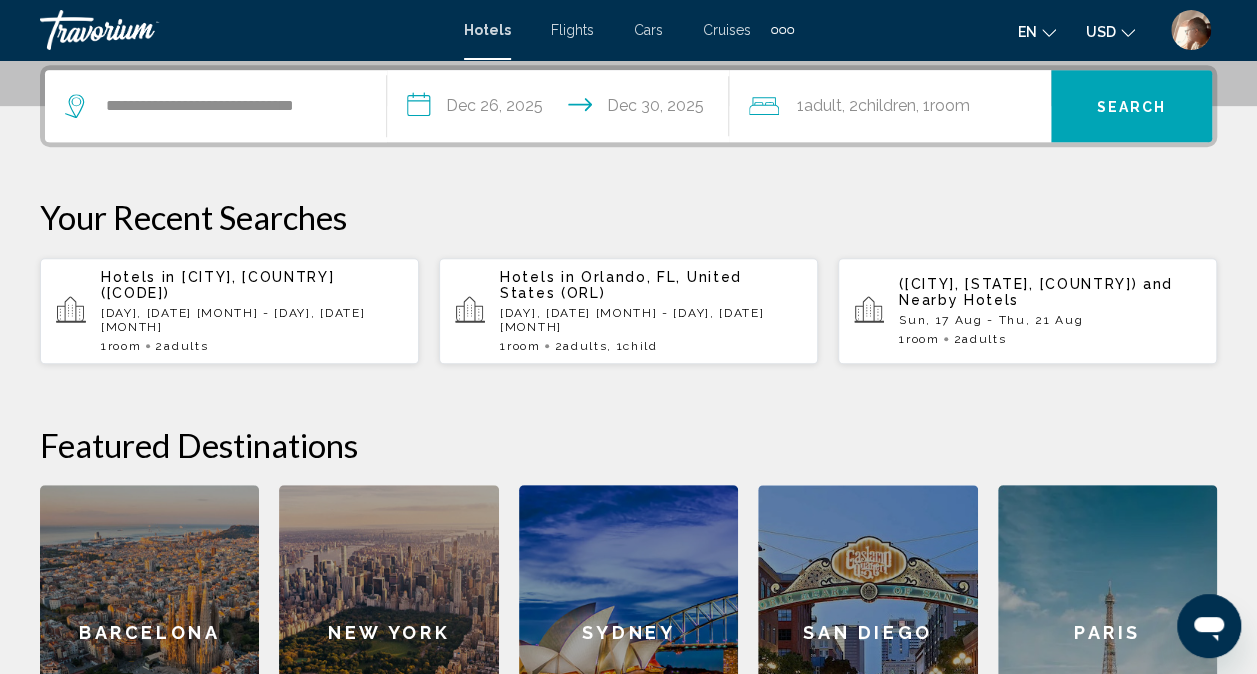 click on "Search" at bounding box center (1132, 107) 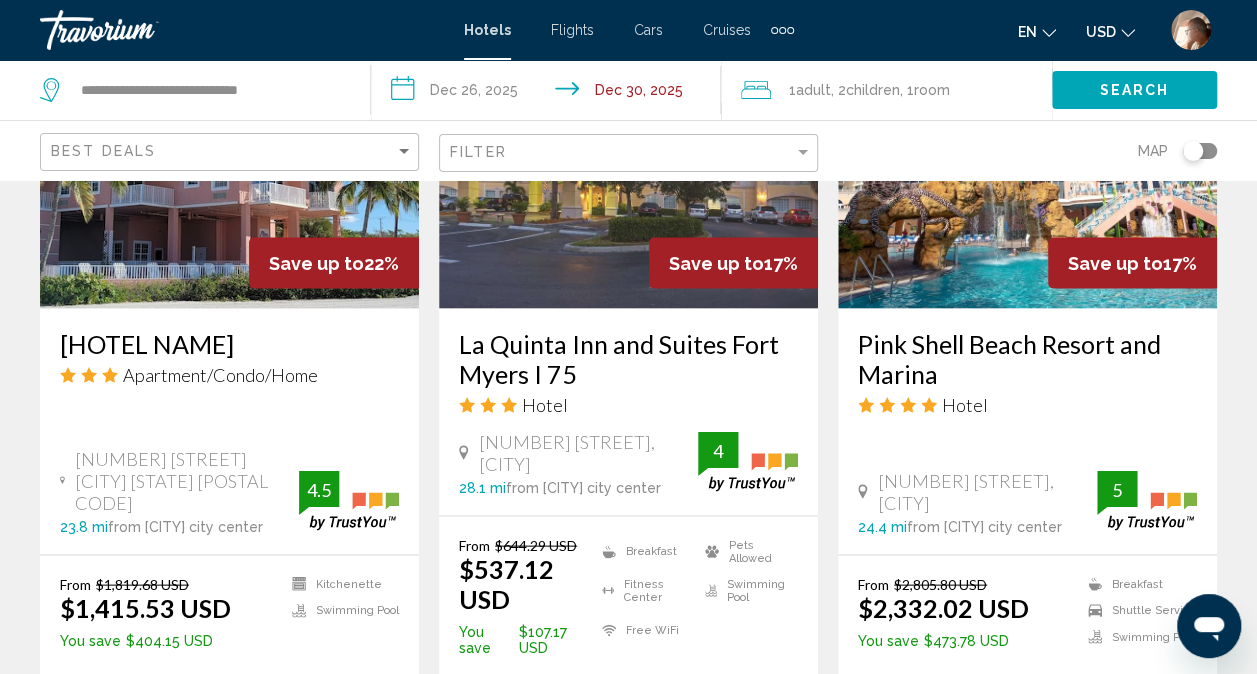 scroll, scrollTop: 1790, scrollLeft: 0, axis: vertical 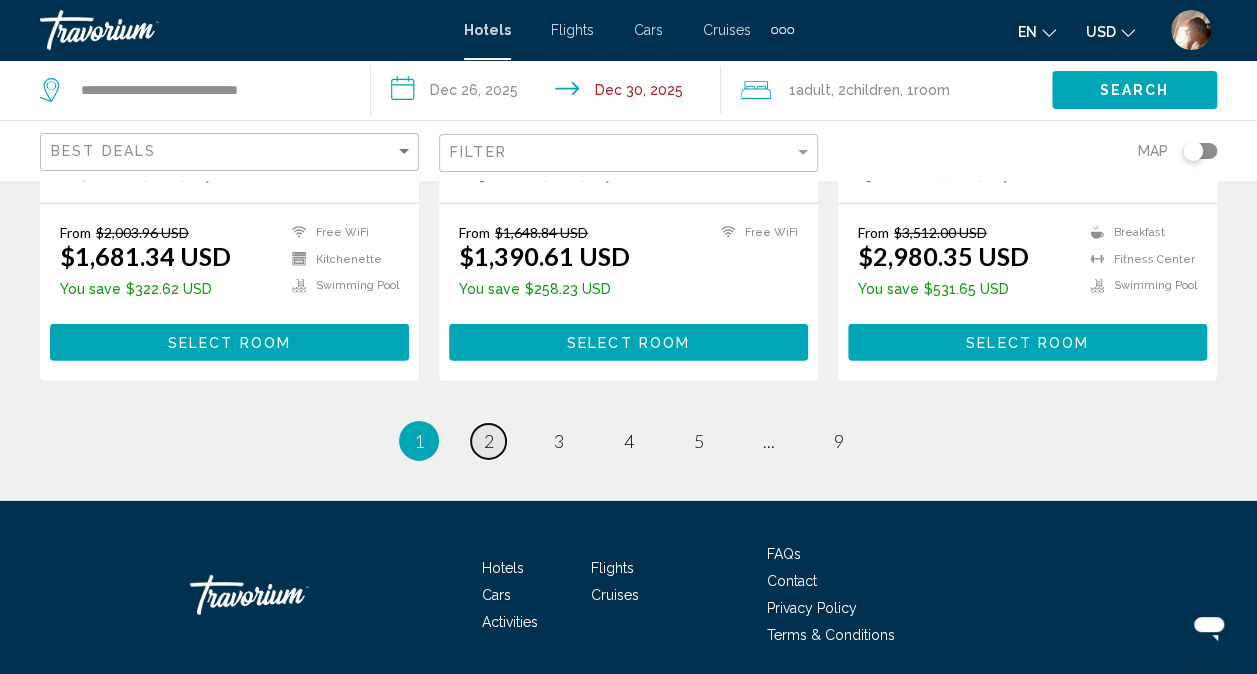 click on "2" at bounding box center [489, 441] 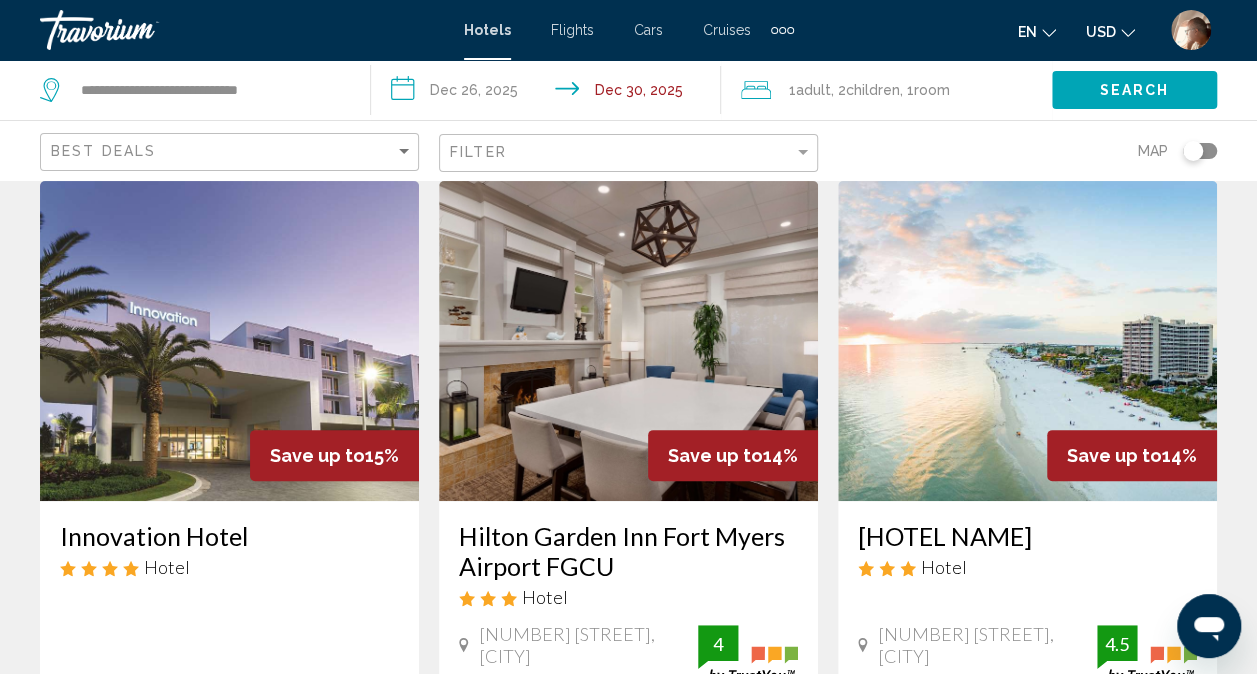 scroll, scrollTop: 0, scrollLeft: 0, axis: both 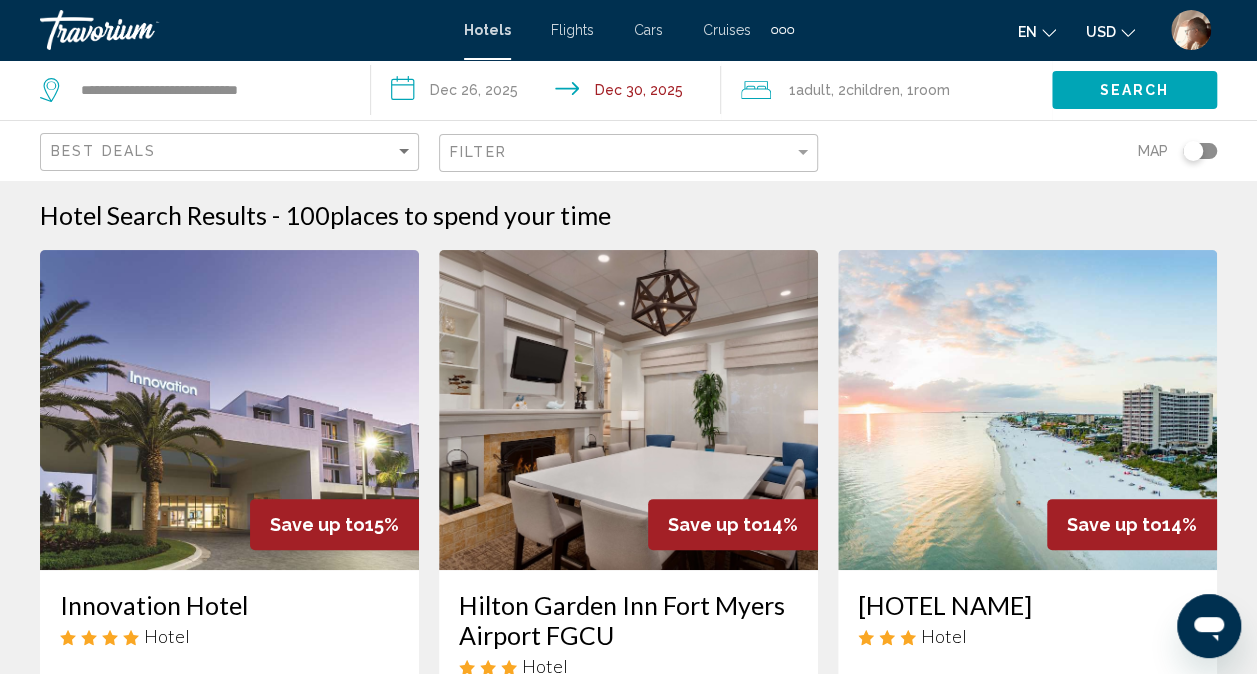 click on "Search" 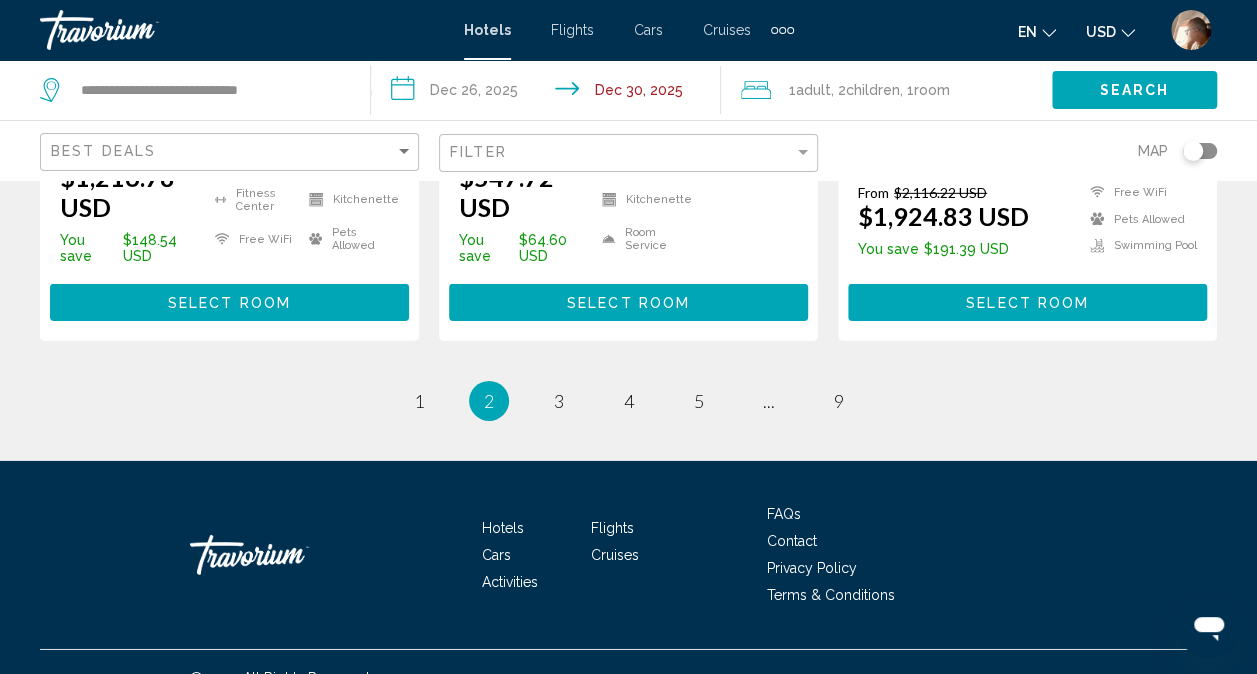 scroll, scrollTop: 3022, scrollLeft: 0, axis: vertical 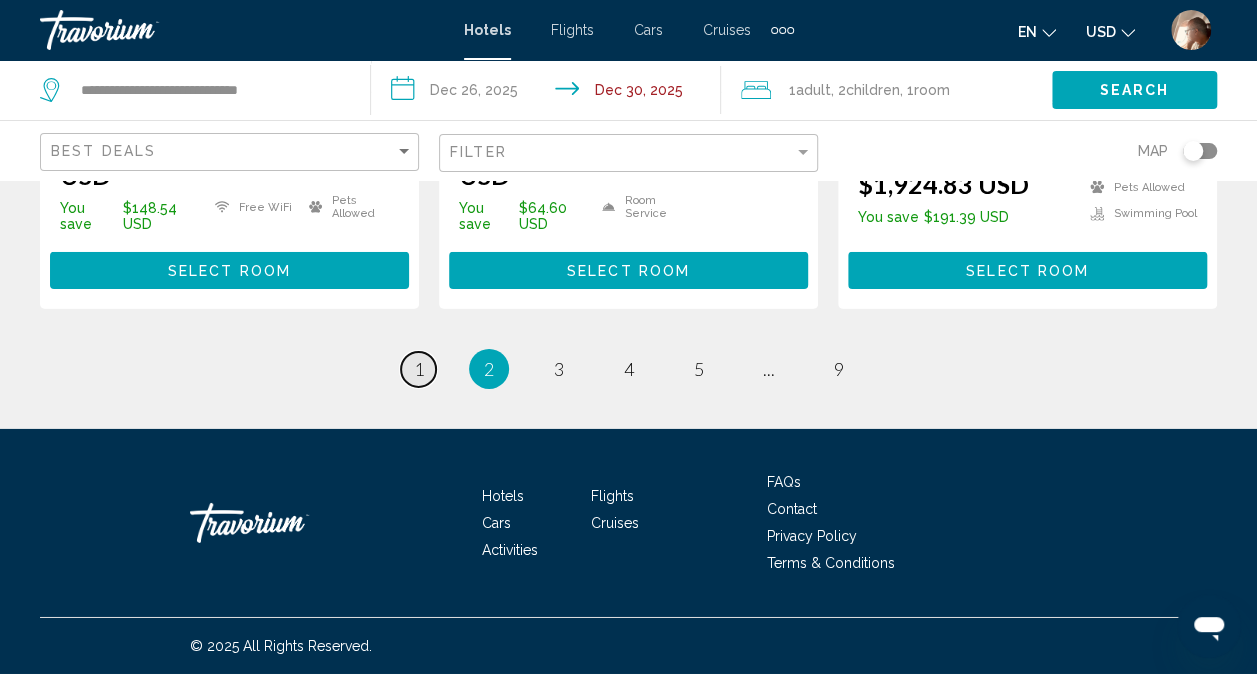 click on "1" at bounding box center [419, 369] 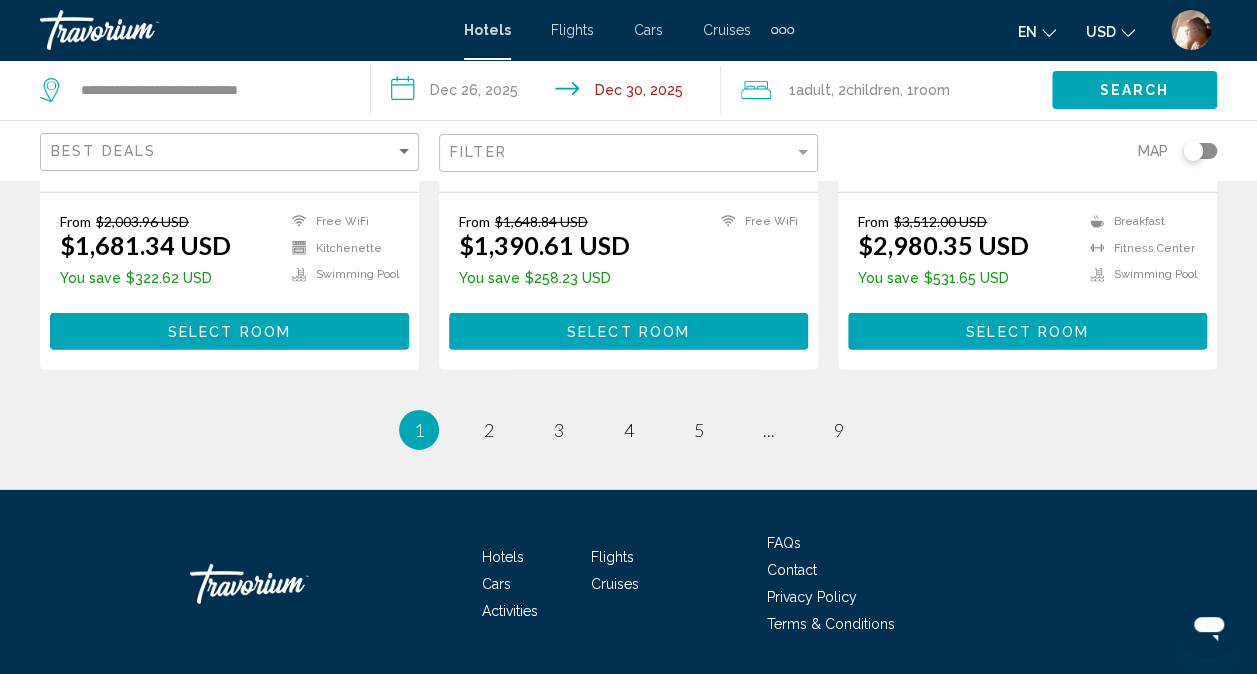 scroll, scrollTop: 2957, scrollLeft: 0, axis: vertical 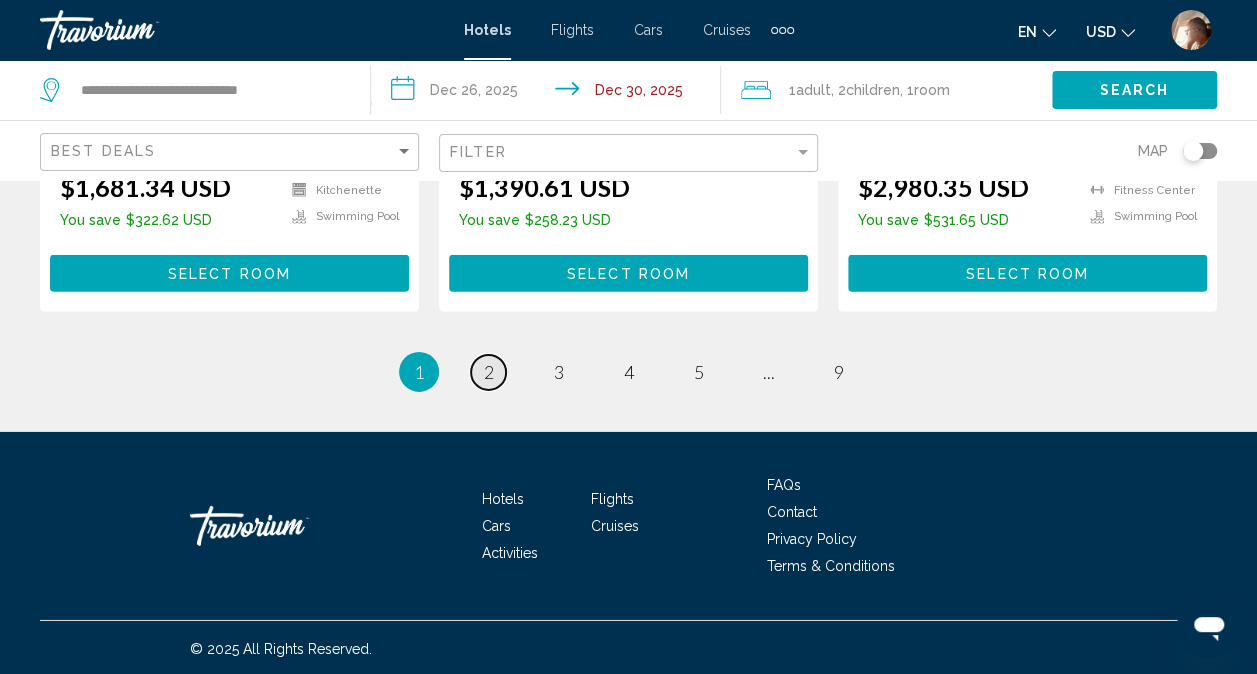 click on "page  2" at bounding box center (488, 372) 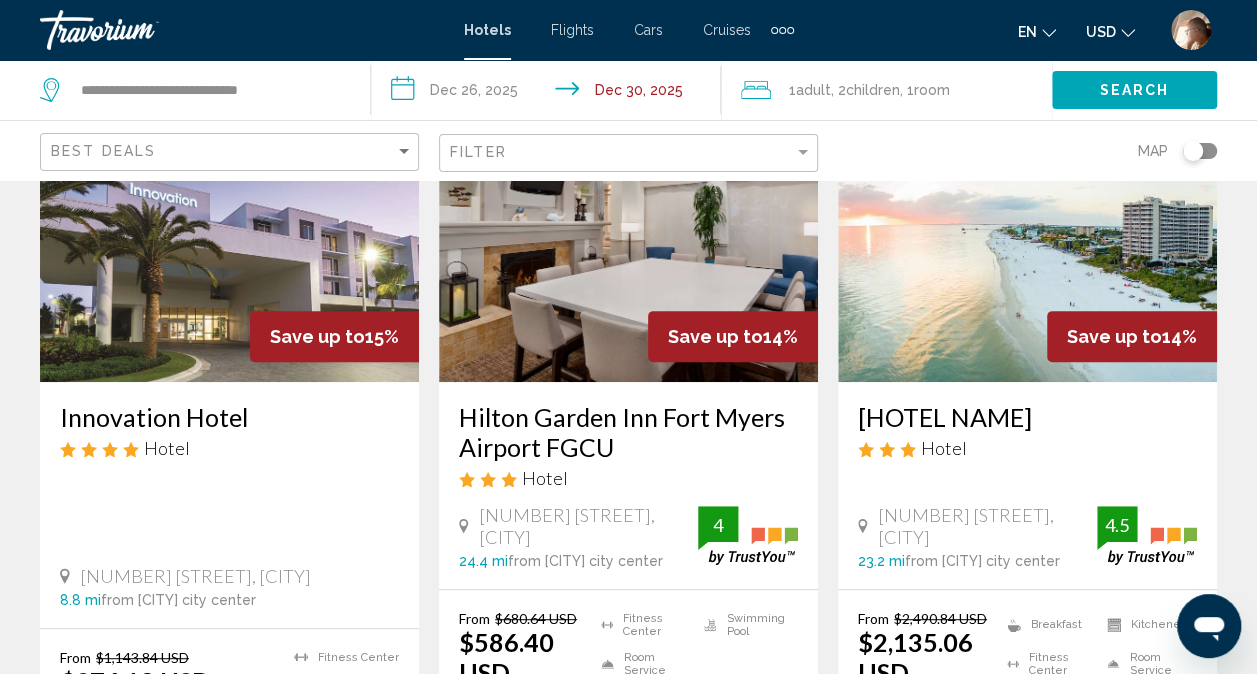 scroll, scrollTop: 0, scrollLeft: 0, axis: both 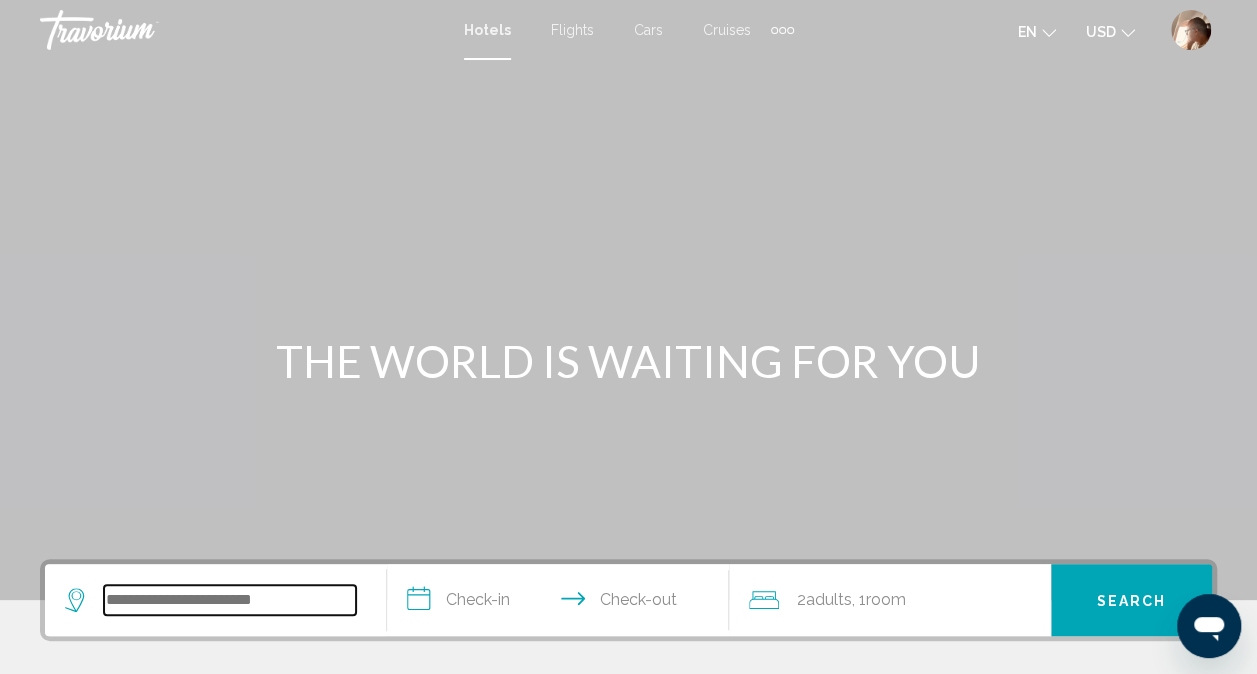 click at bounding box center (230, 600) 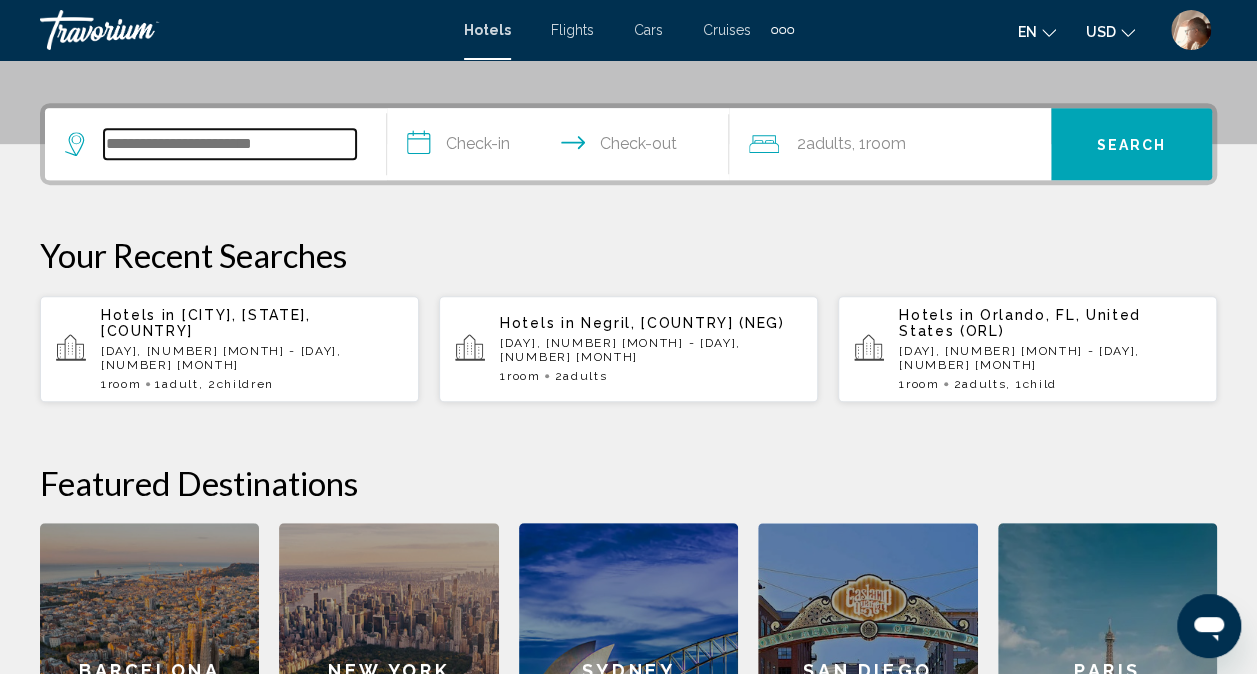 scroll, scrollTop: 494, scrollLeft: 0, axis: vertical 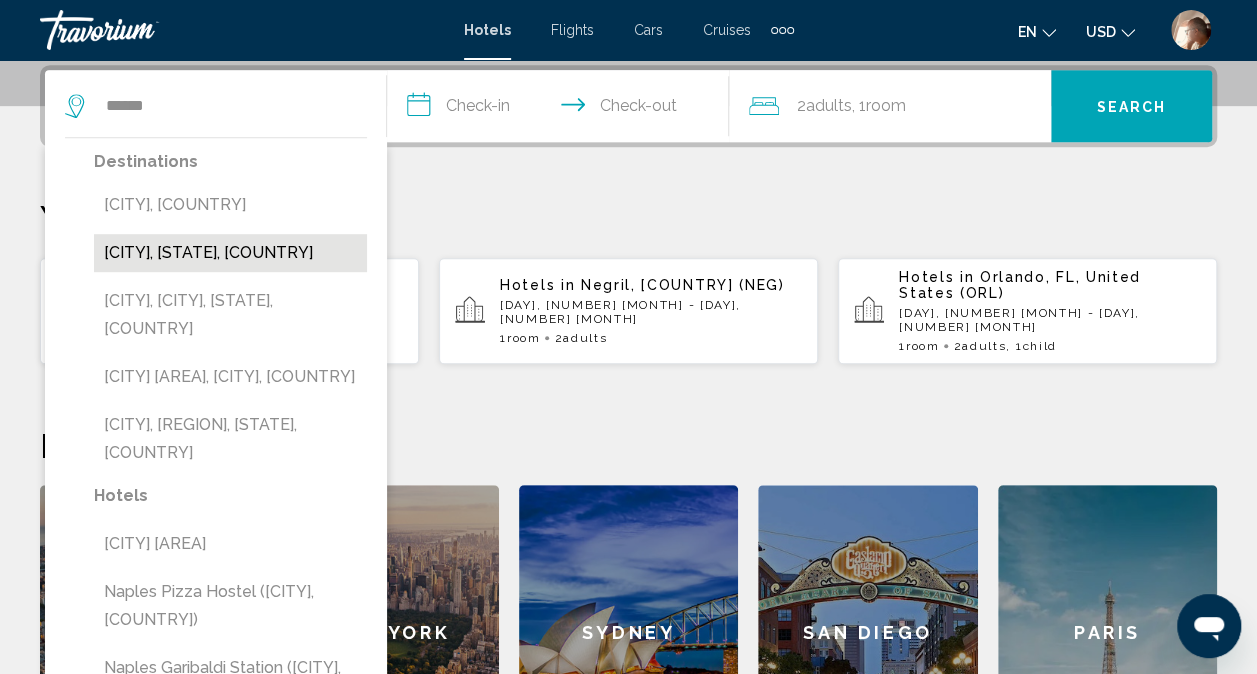 click on "[CITY], [STATE], [COUNTRY] ([CODE])" at bounding box center [230, 253] 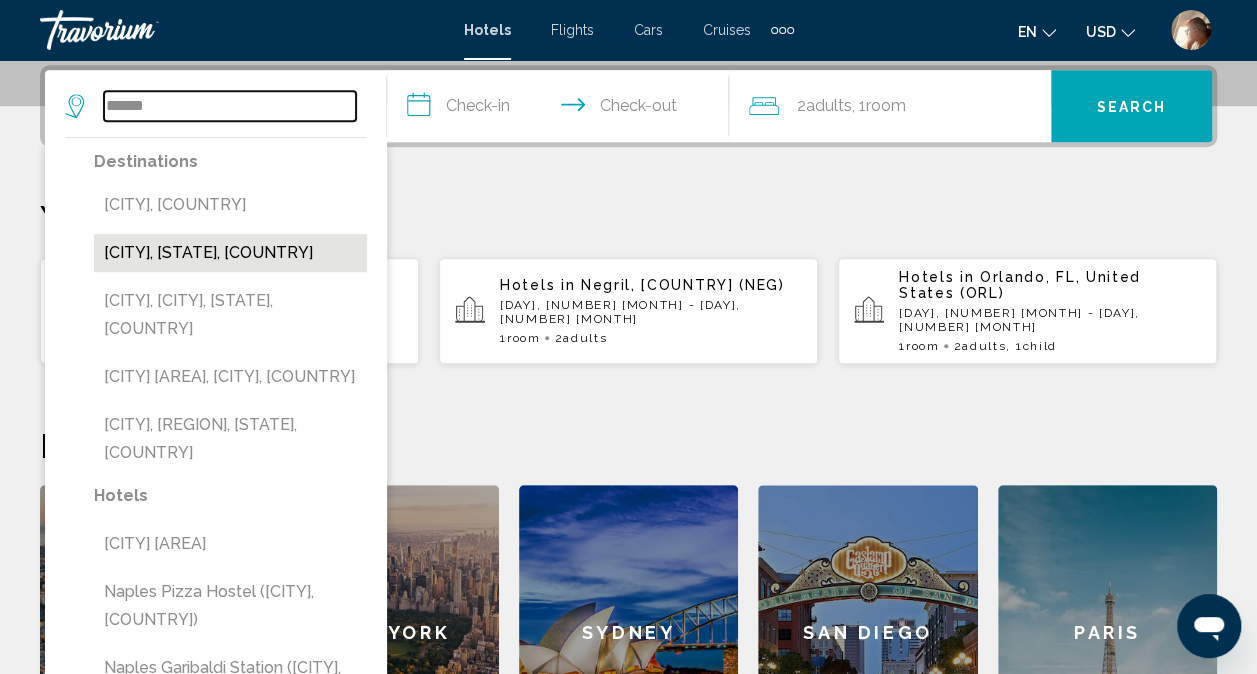 type on "**********" 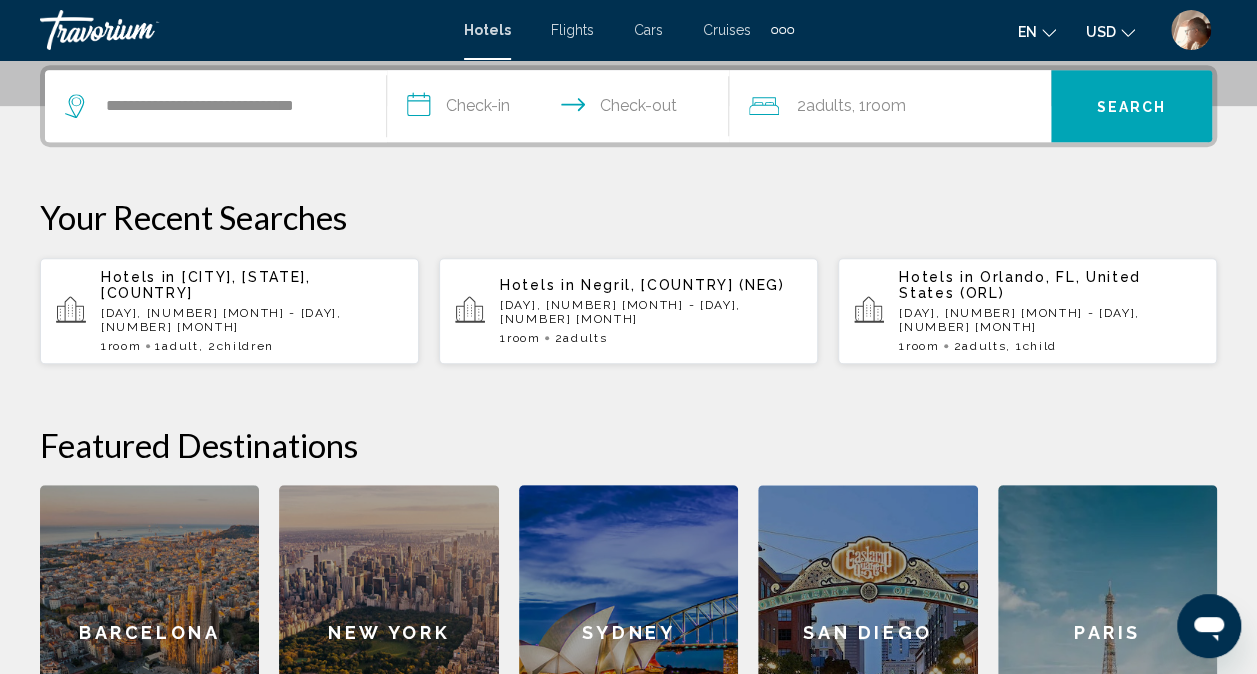 click on "**********" at bounding box center (562, 109) 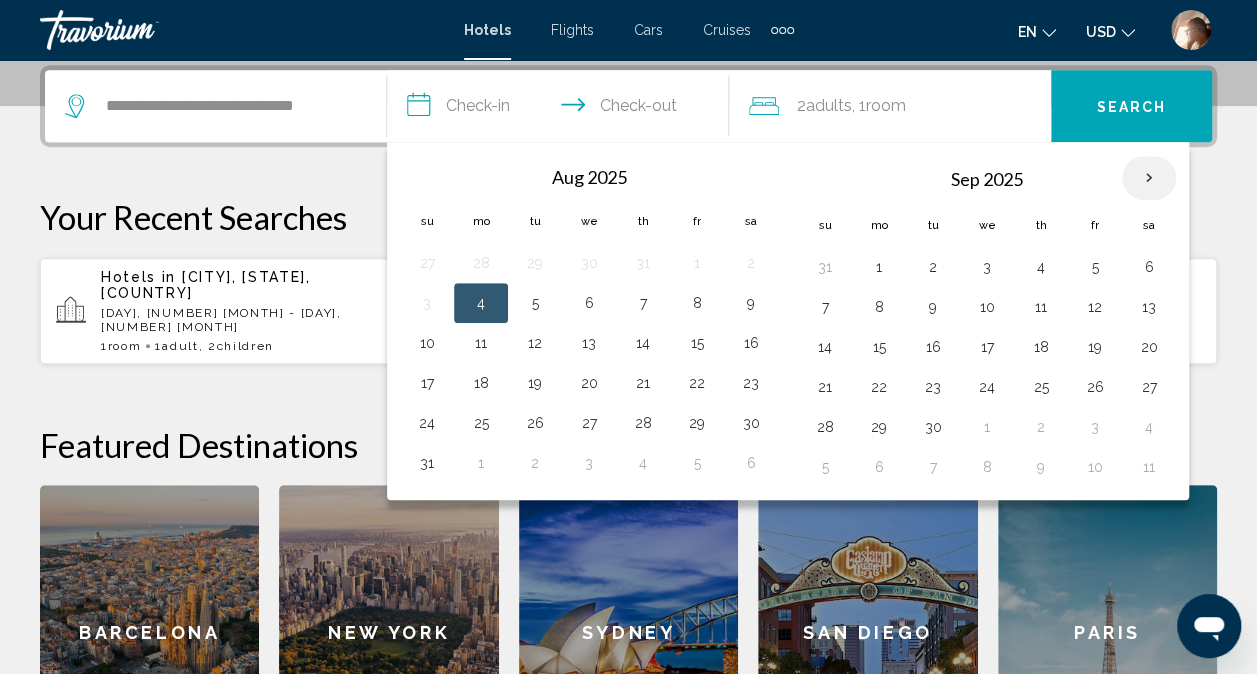 click at bounding box center (1149, 178) 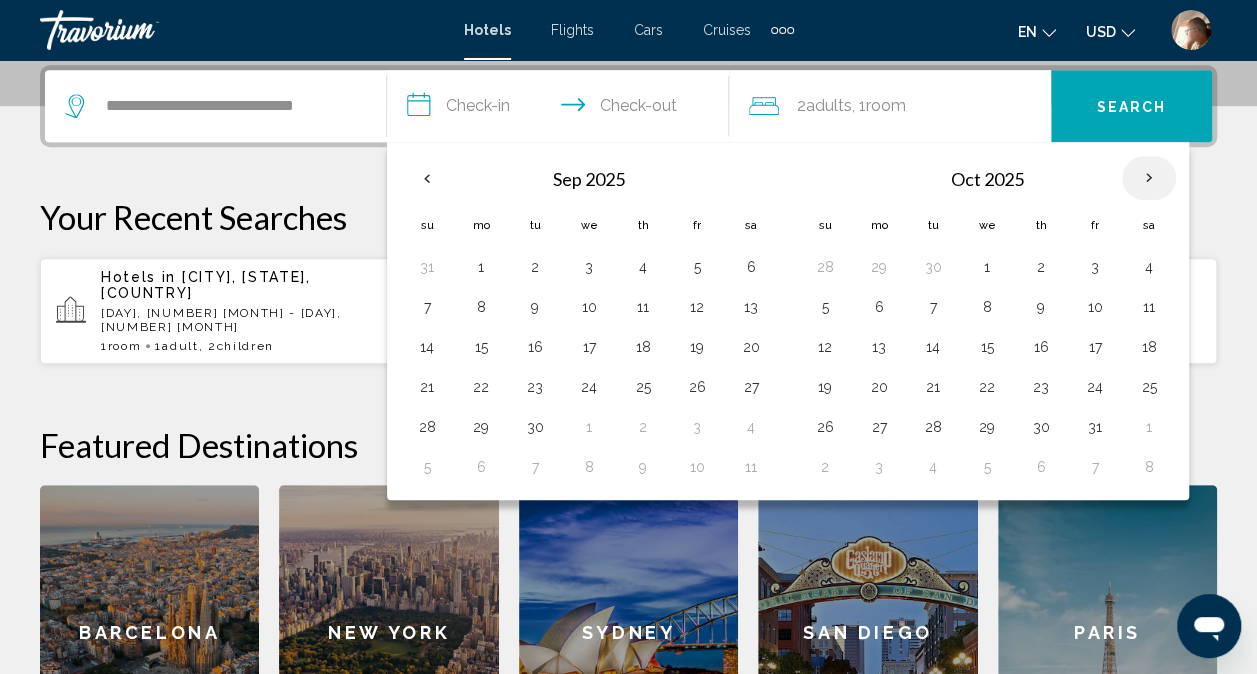 click at bounding box center [1149, 178] 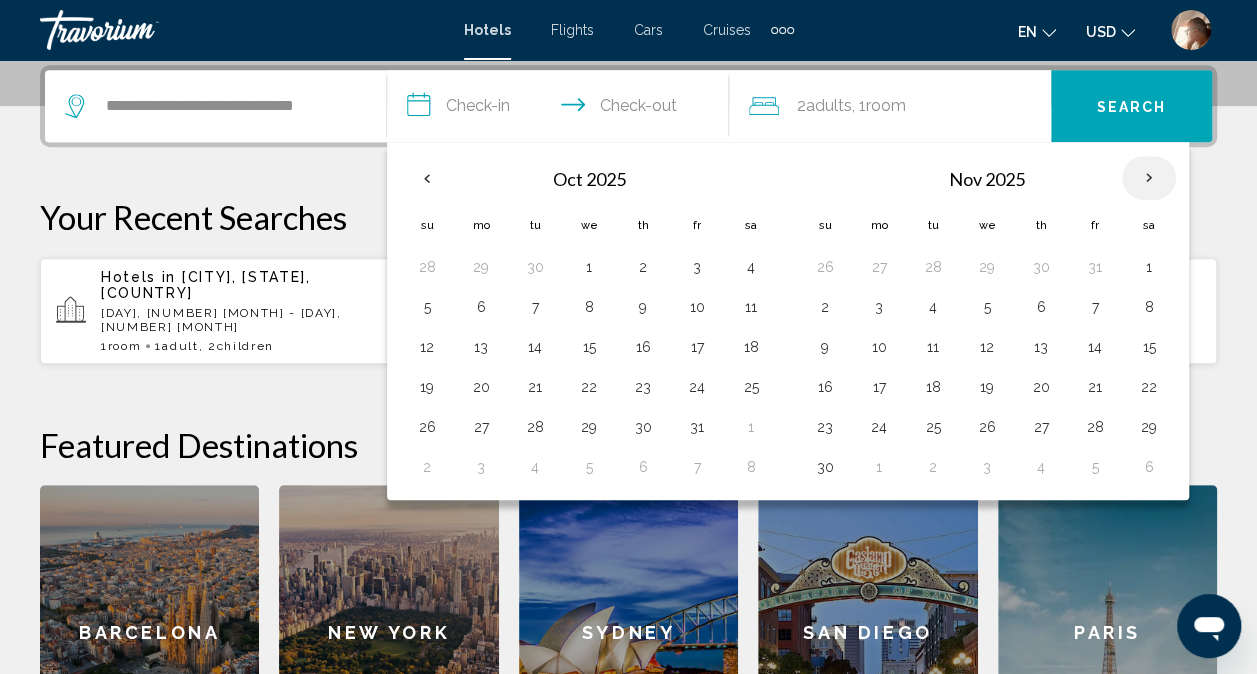 click at bounding box center [1149, 178] 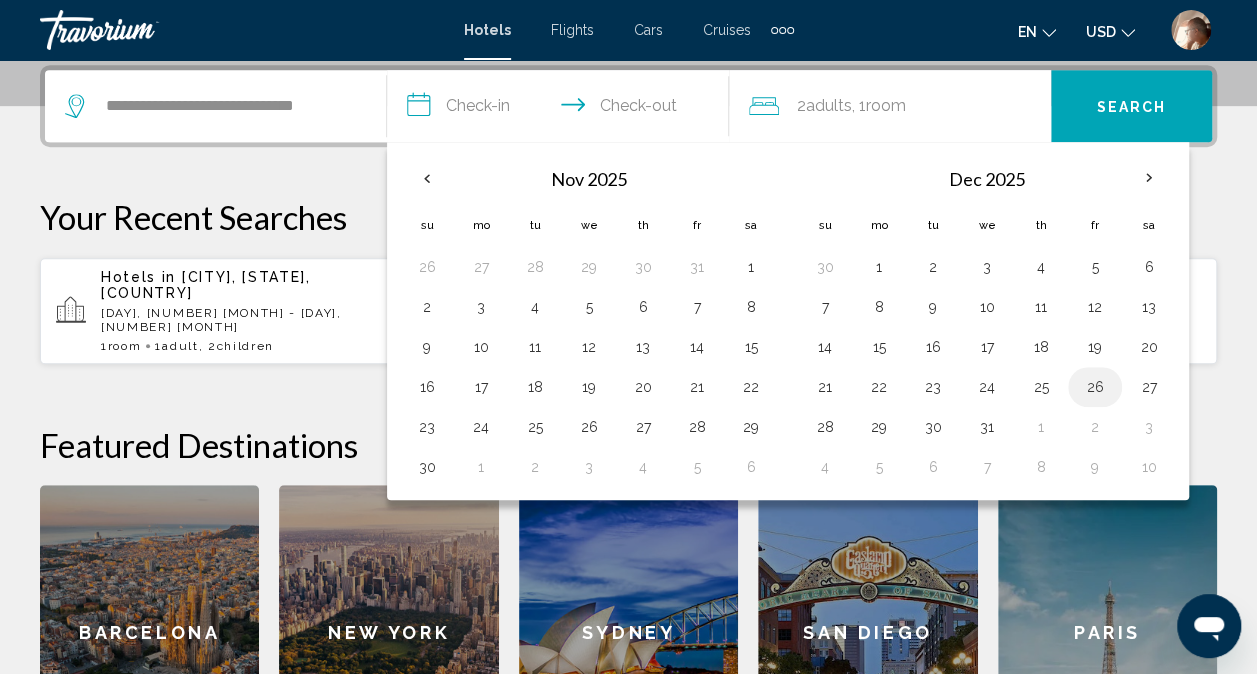 click on "26" at bounding box center (1095, 387) 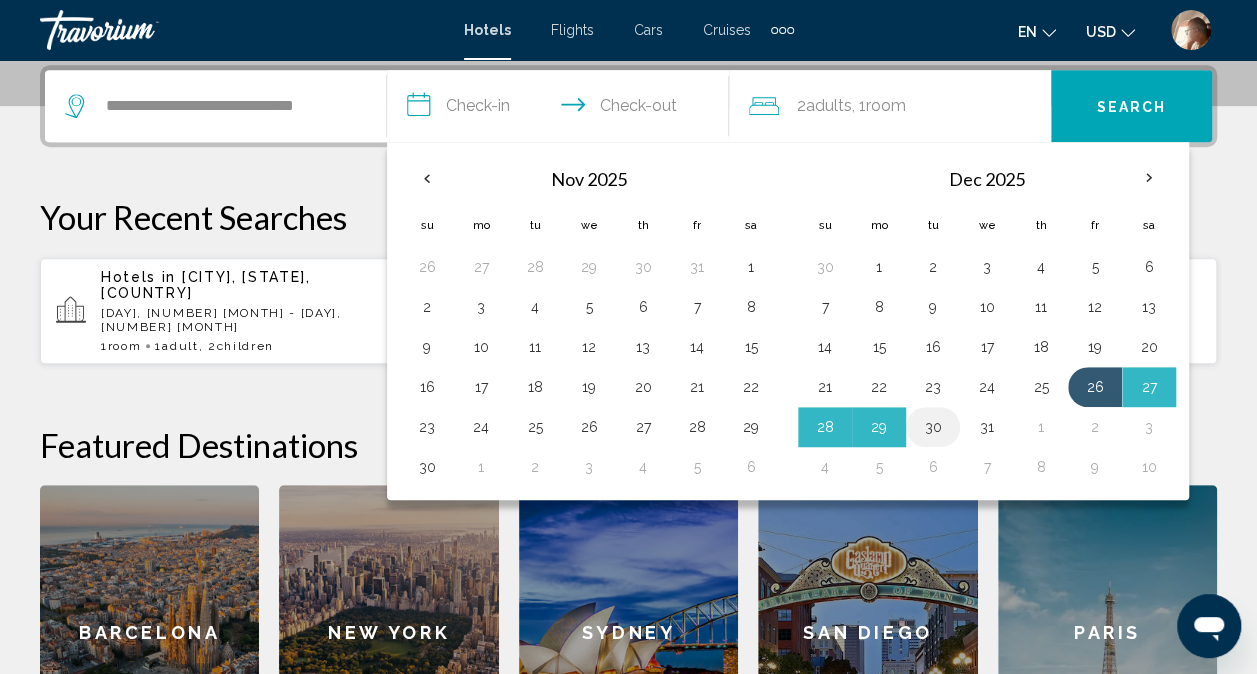 click on "30" at bounding box center [933, 427] 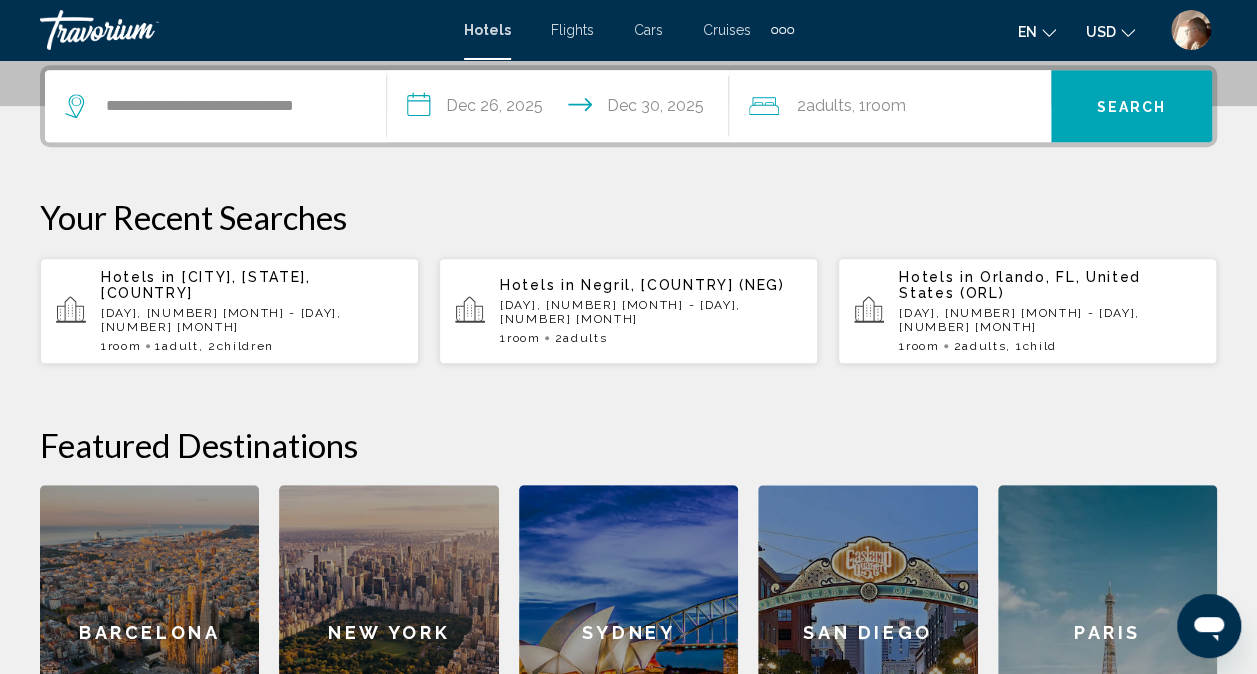 click on "Room" 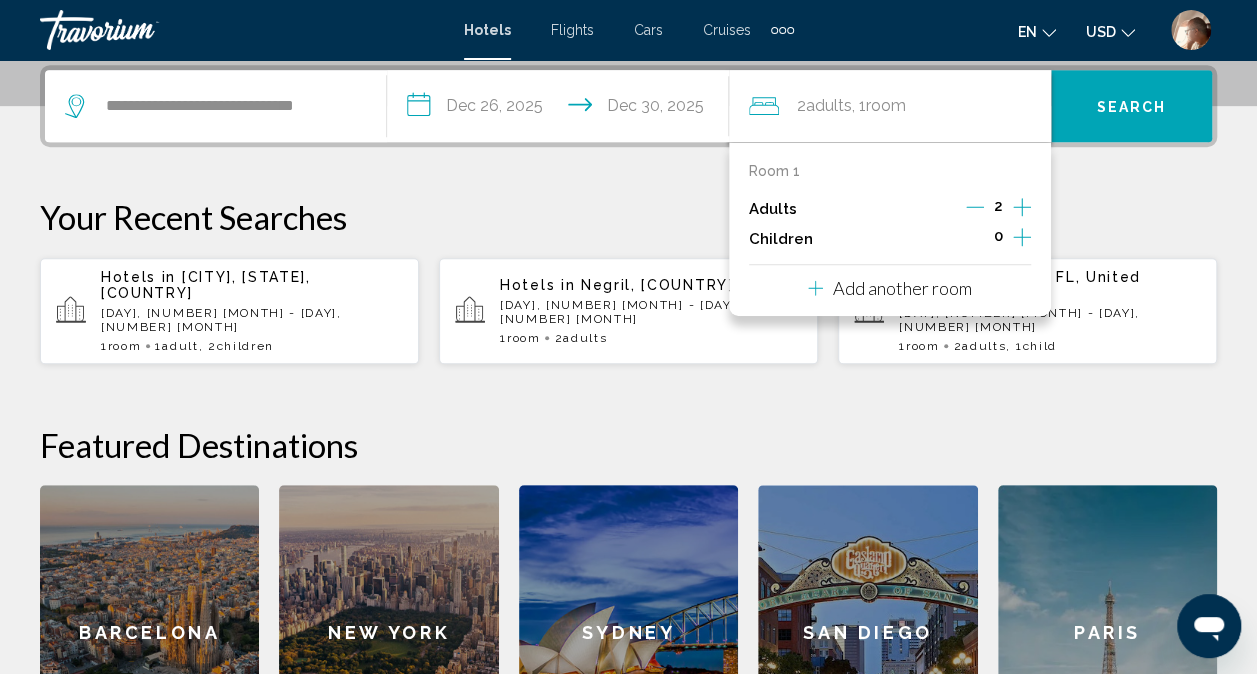 click 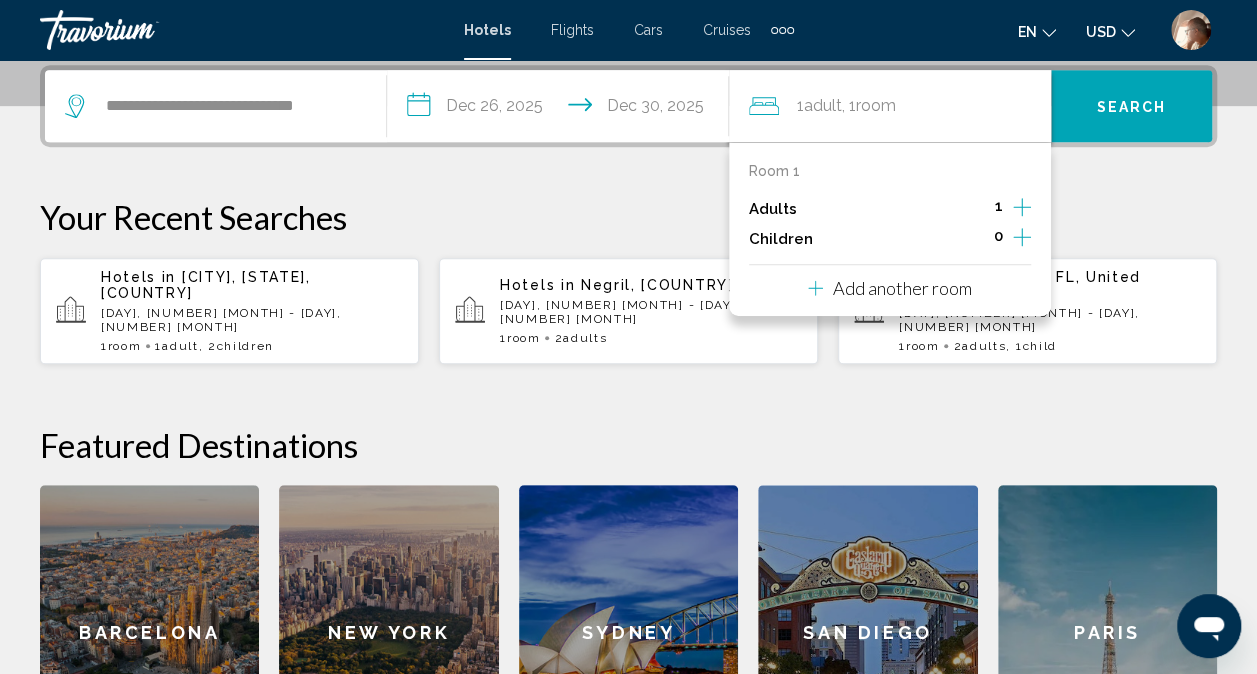 click 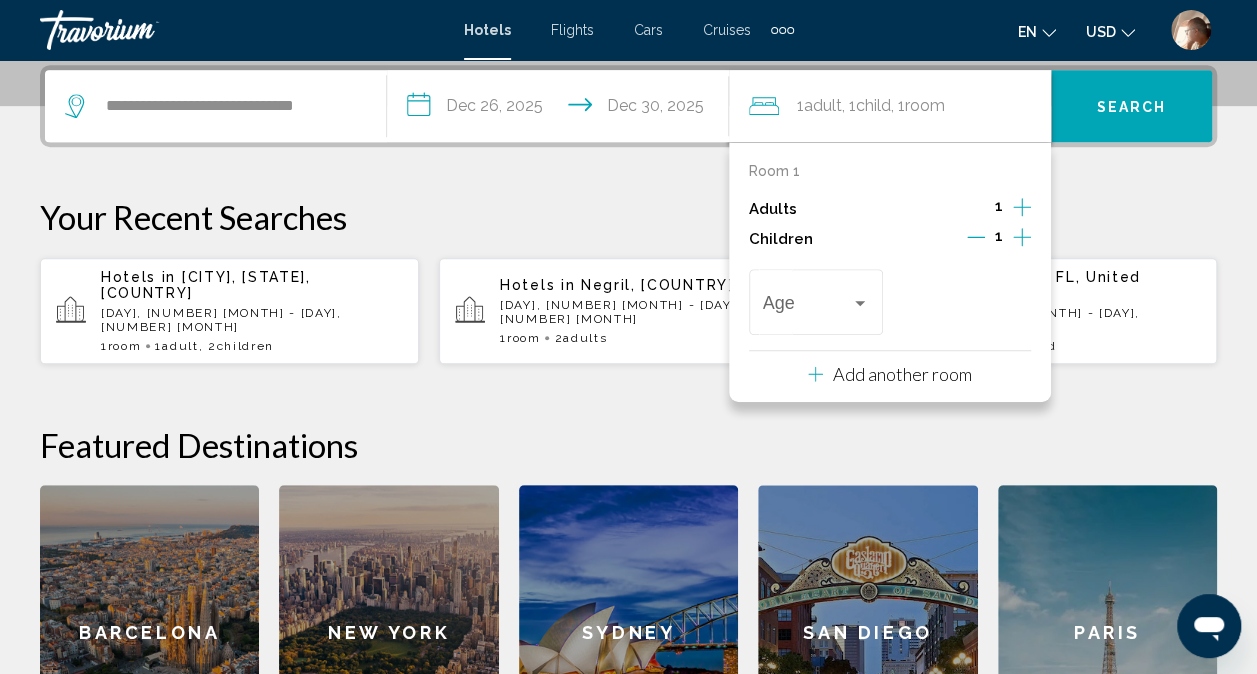 click 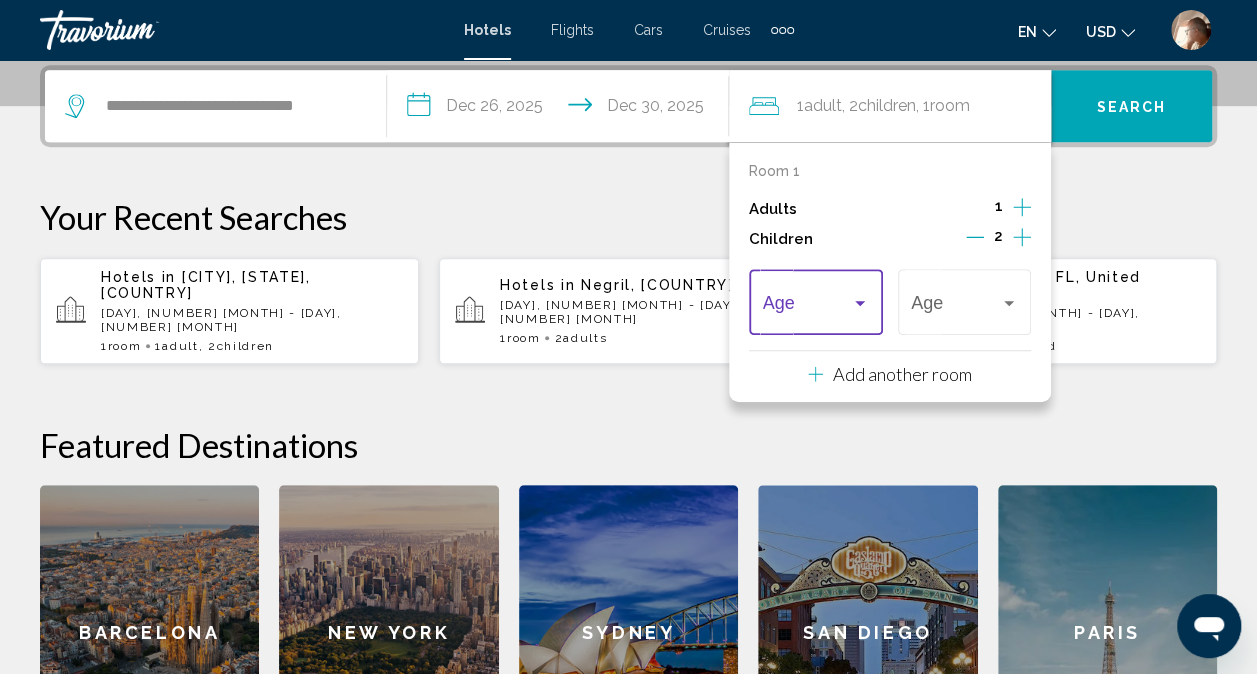 click at bounding box center (860, 303) 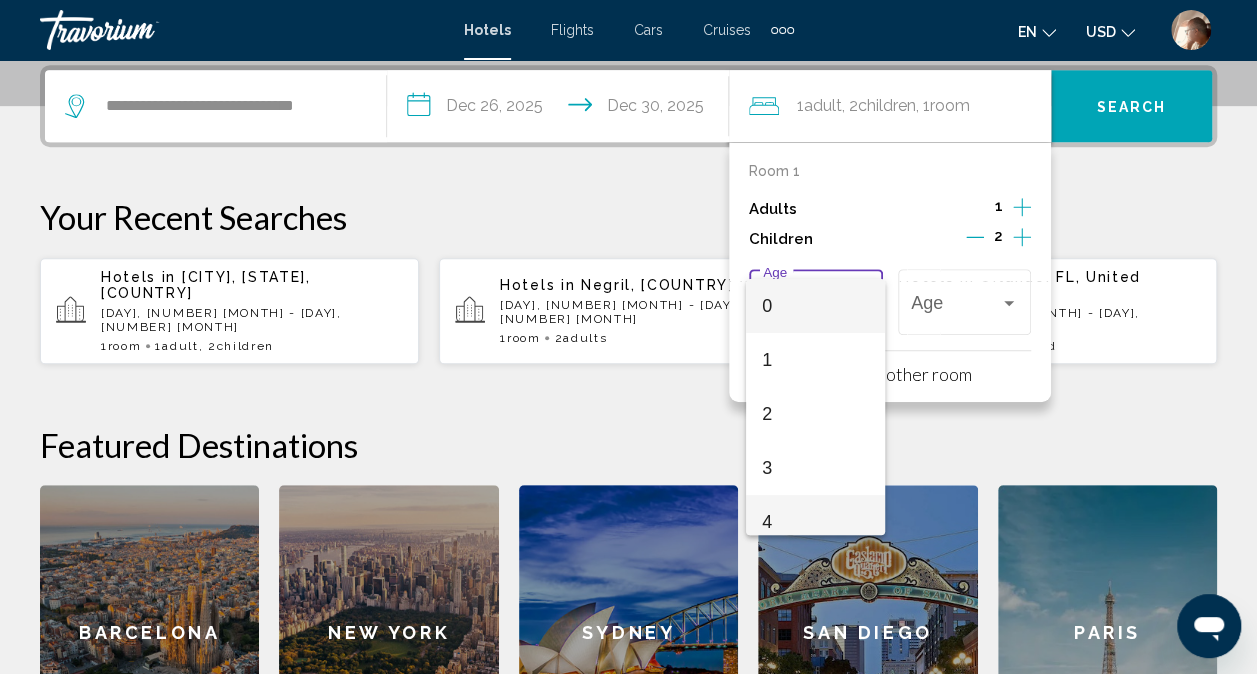 click on "4" at bounding box center (815, 522) 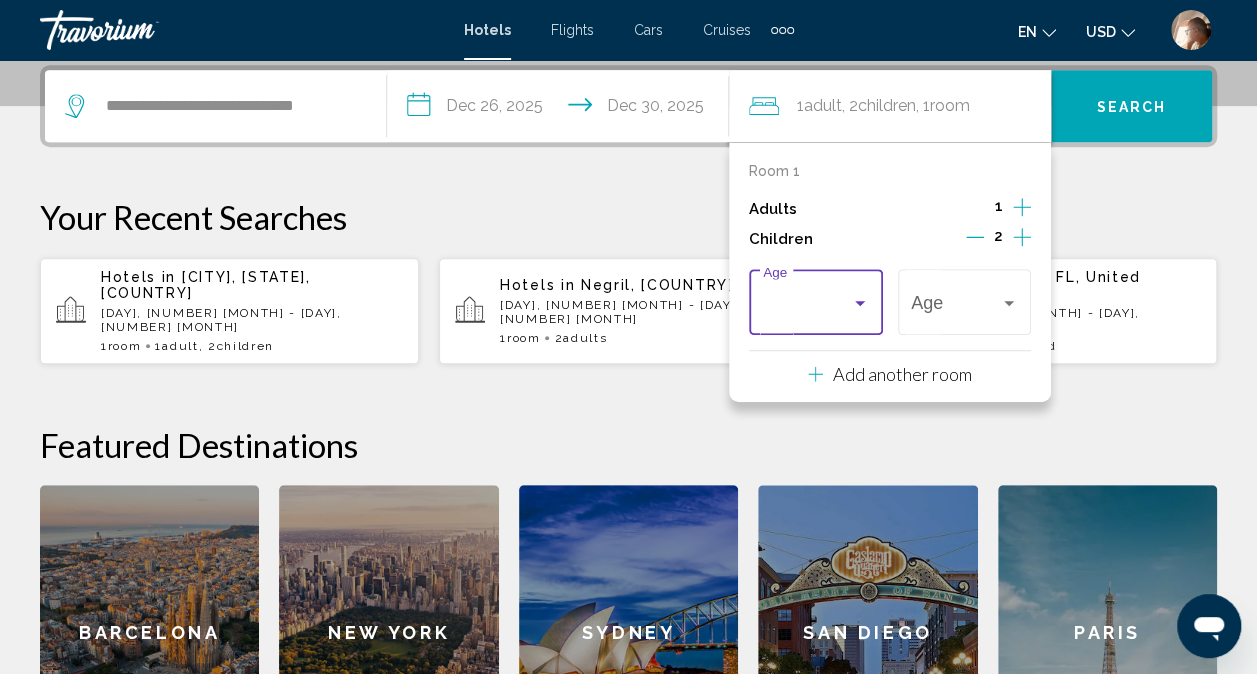 scroll, scrollTop: 14, scrollLeft: 0, axis: vertical 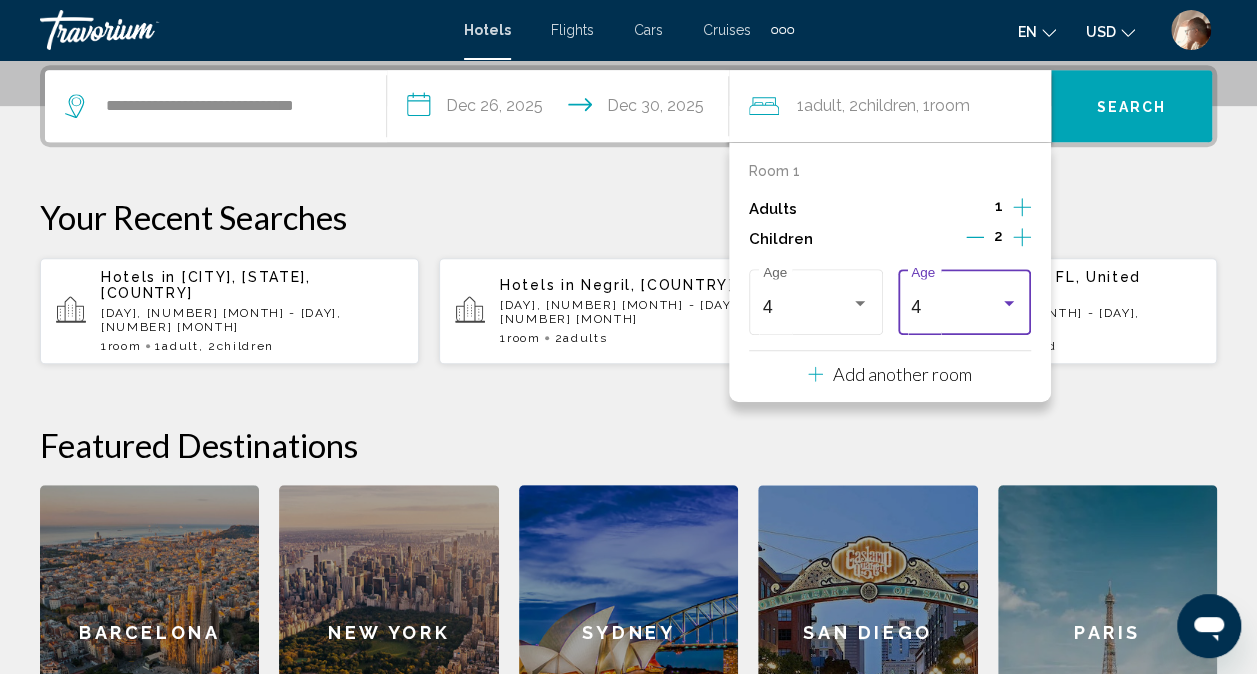 click on "4" at bounding box center [964, 307] 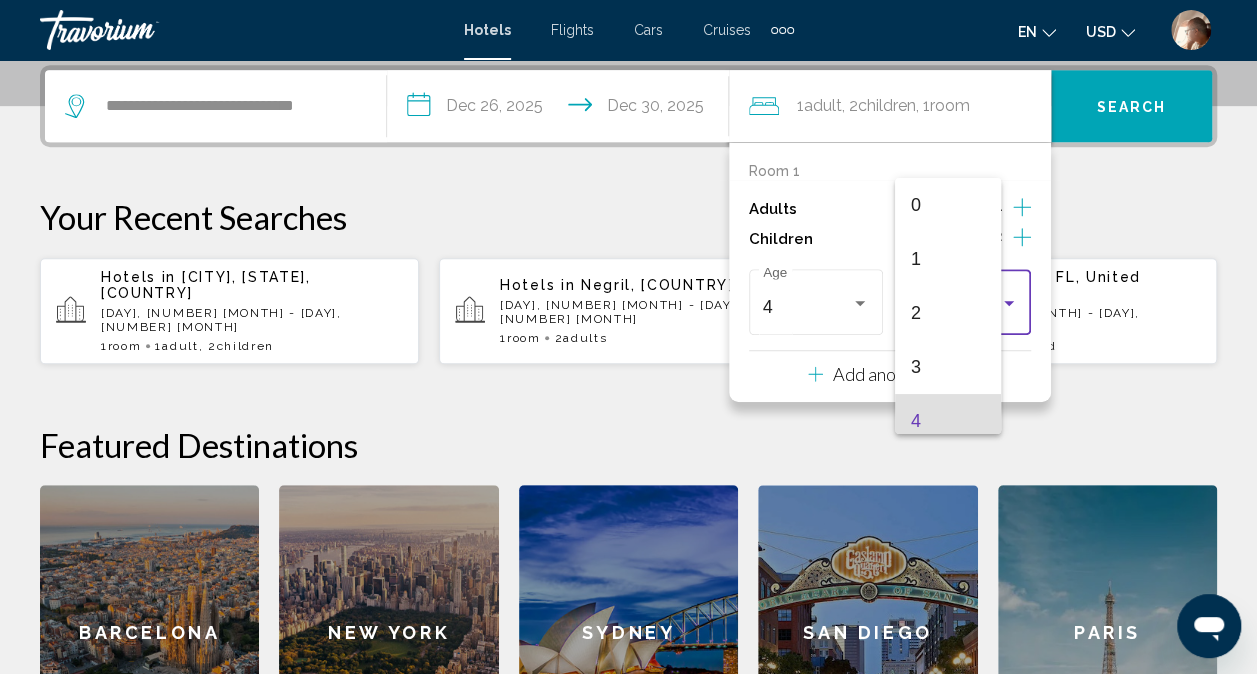 scroll, scrollTop: 115, scrollLeft: 0, axis: vertical 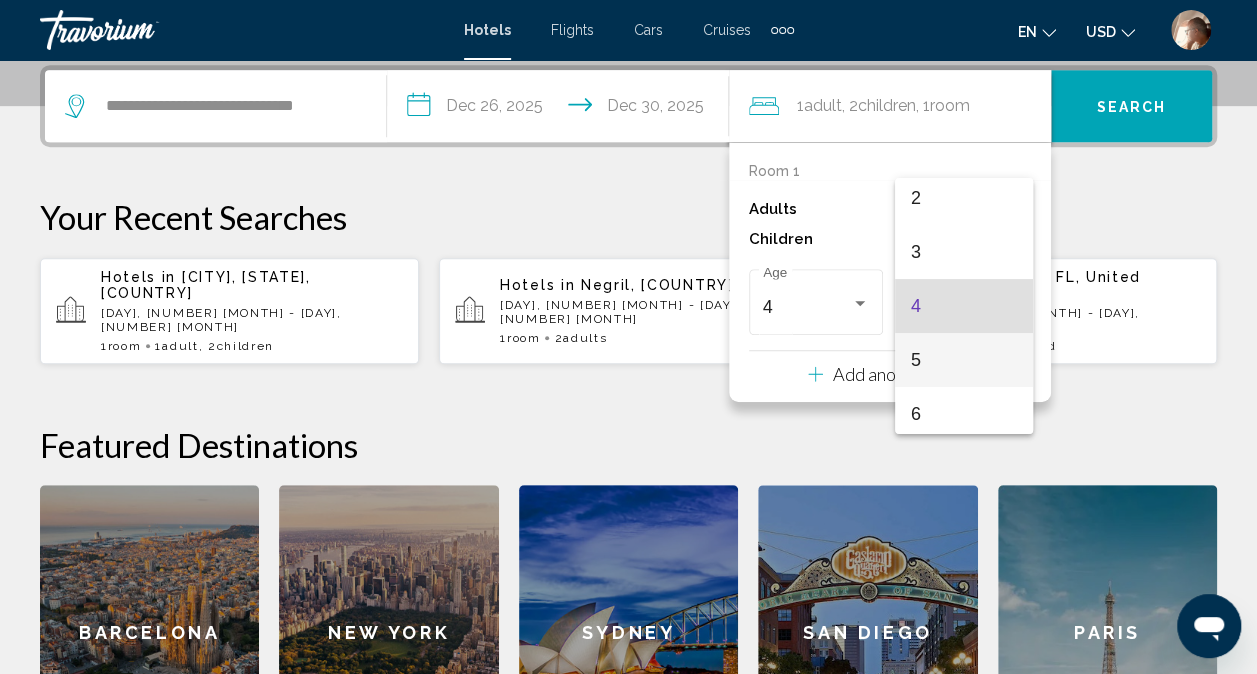 click on "5" at bounding box center (964, 360) 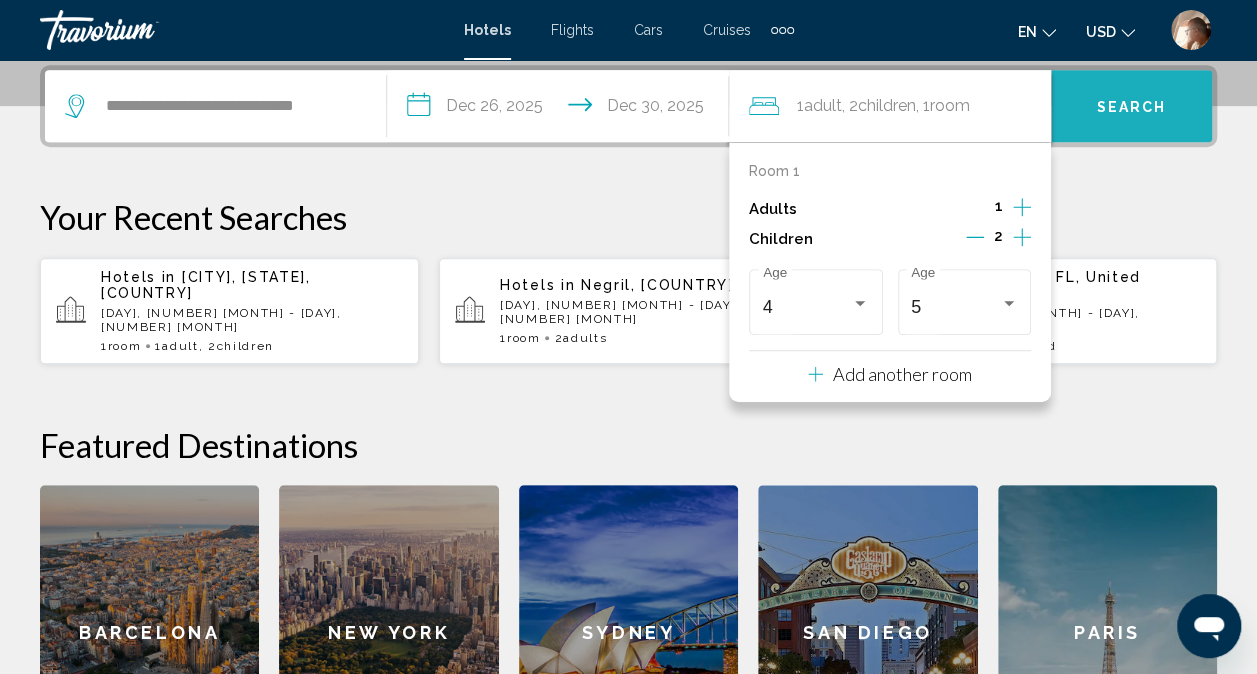 click on "Search" at bounding box center (1131, 106) 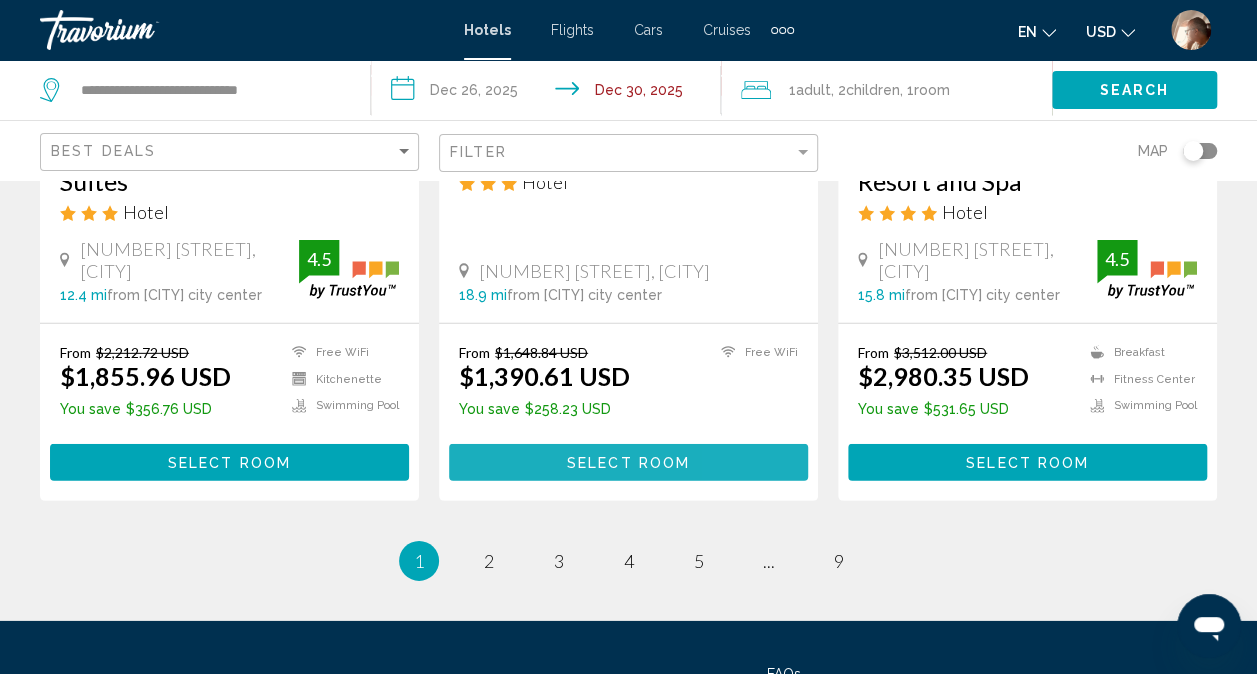 scroll, scrollTop: 2780, scrollLeft: 0, axis: vertical 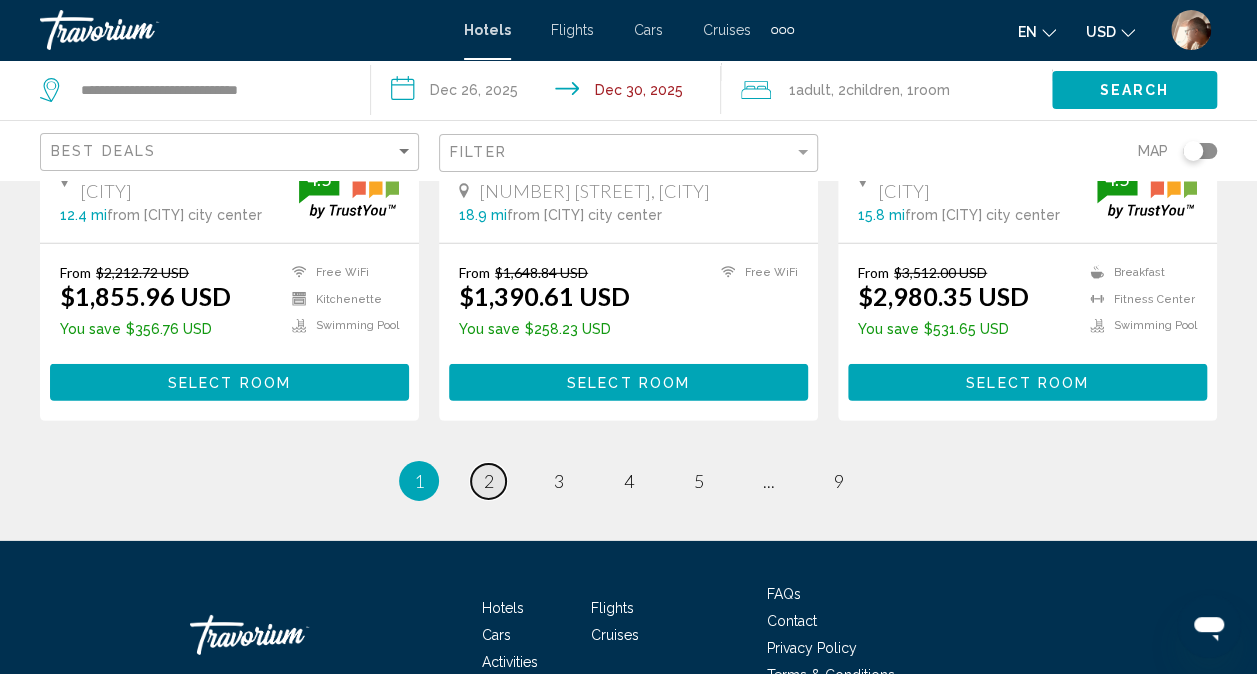 click on "page  2" at bounding box center [488, 481] 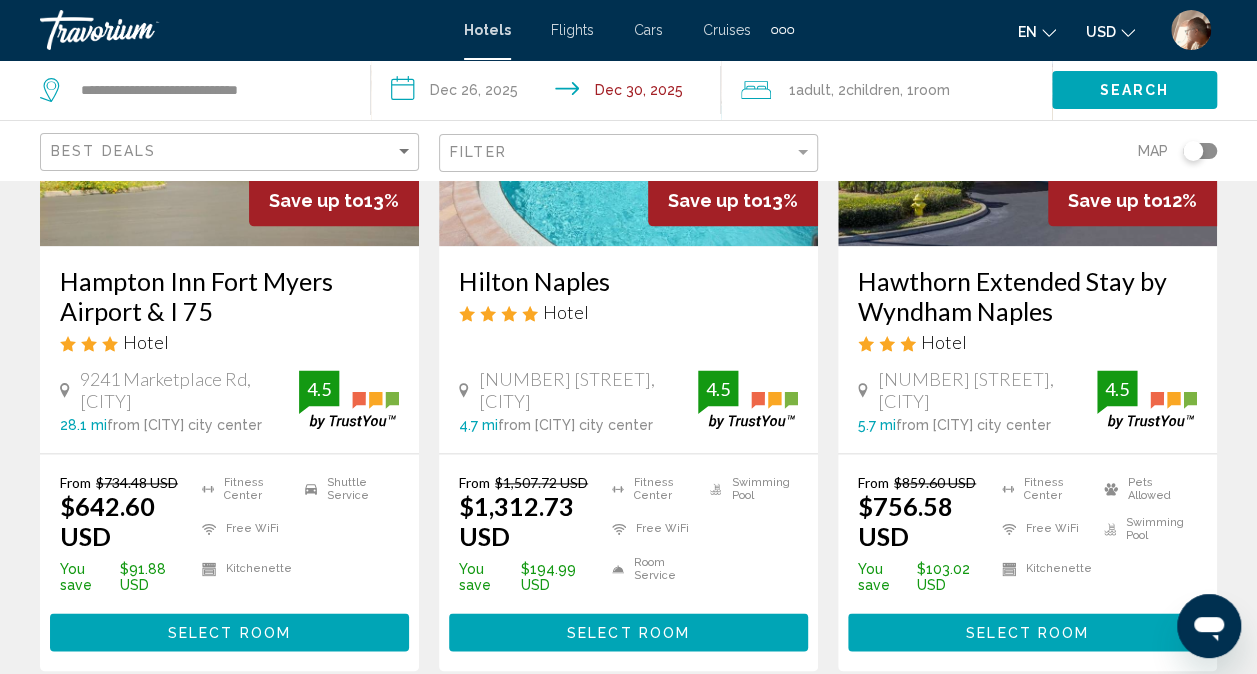 scroll, scrollTop: 1084, scrollLeft: 0, axis: vertical 